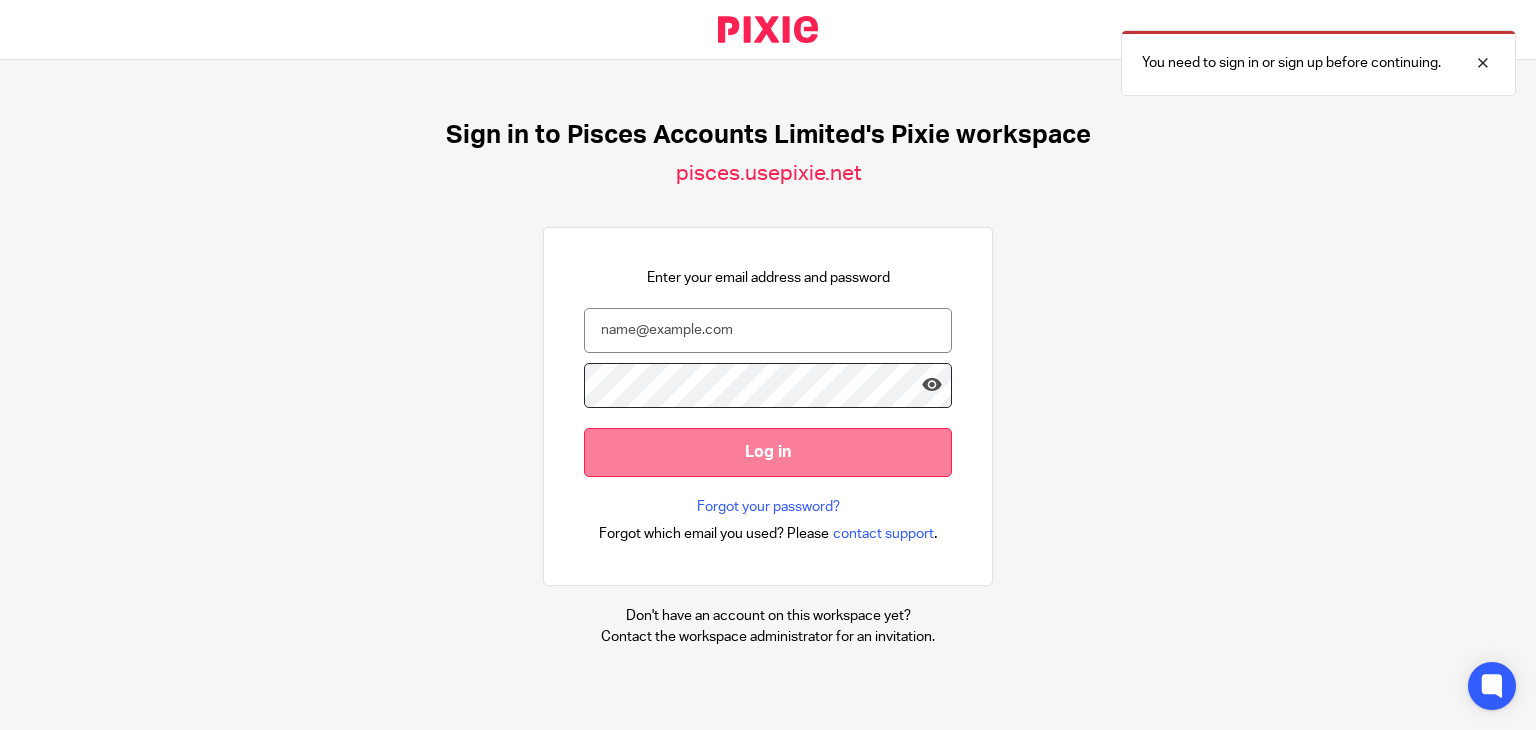 scroll, scrollTop: 0, scrollLeft: 0, axis: both 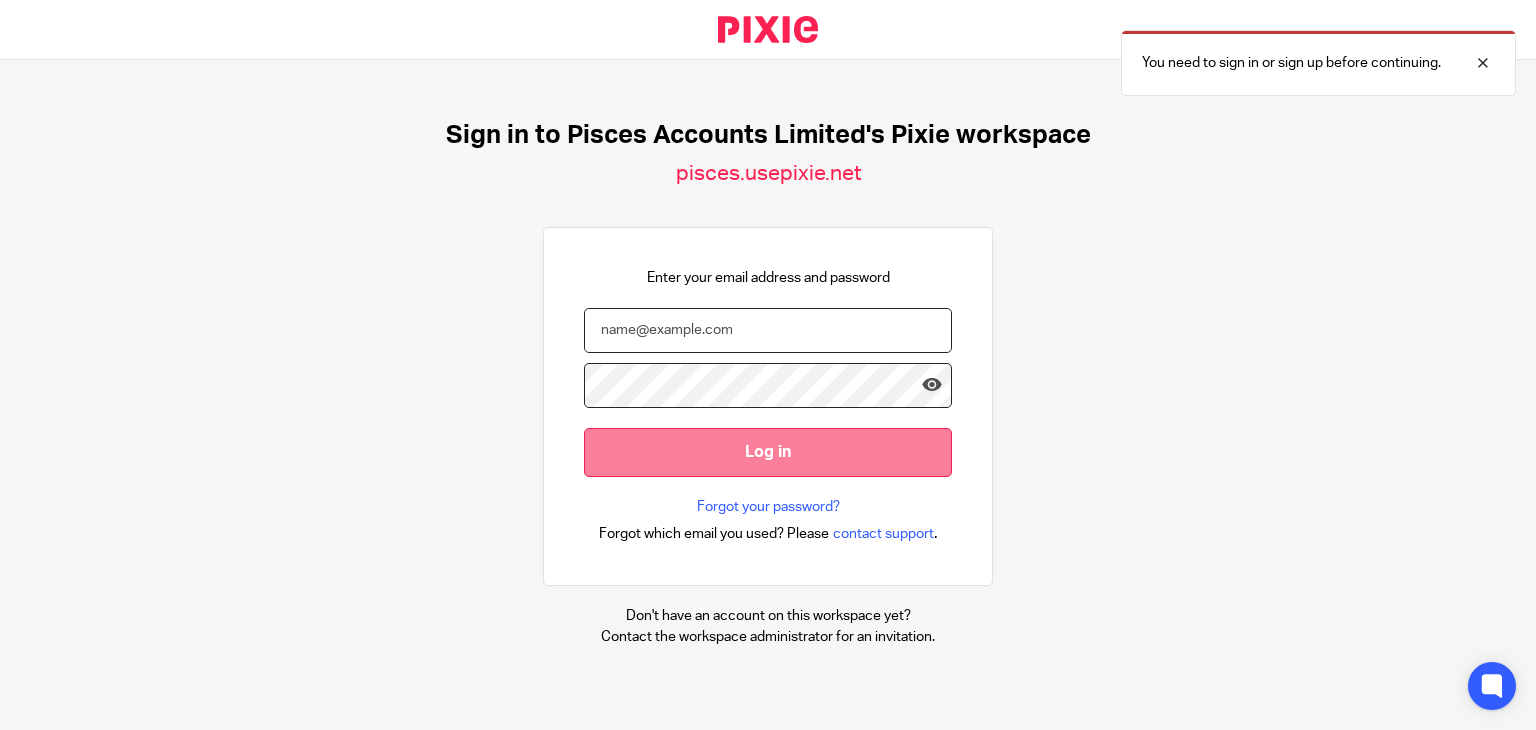 type on "ashar@piscesaccounts.co.uk" 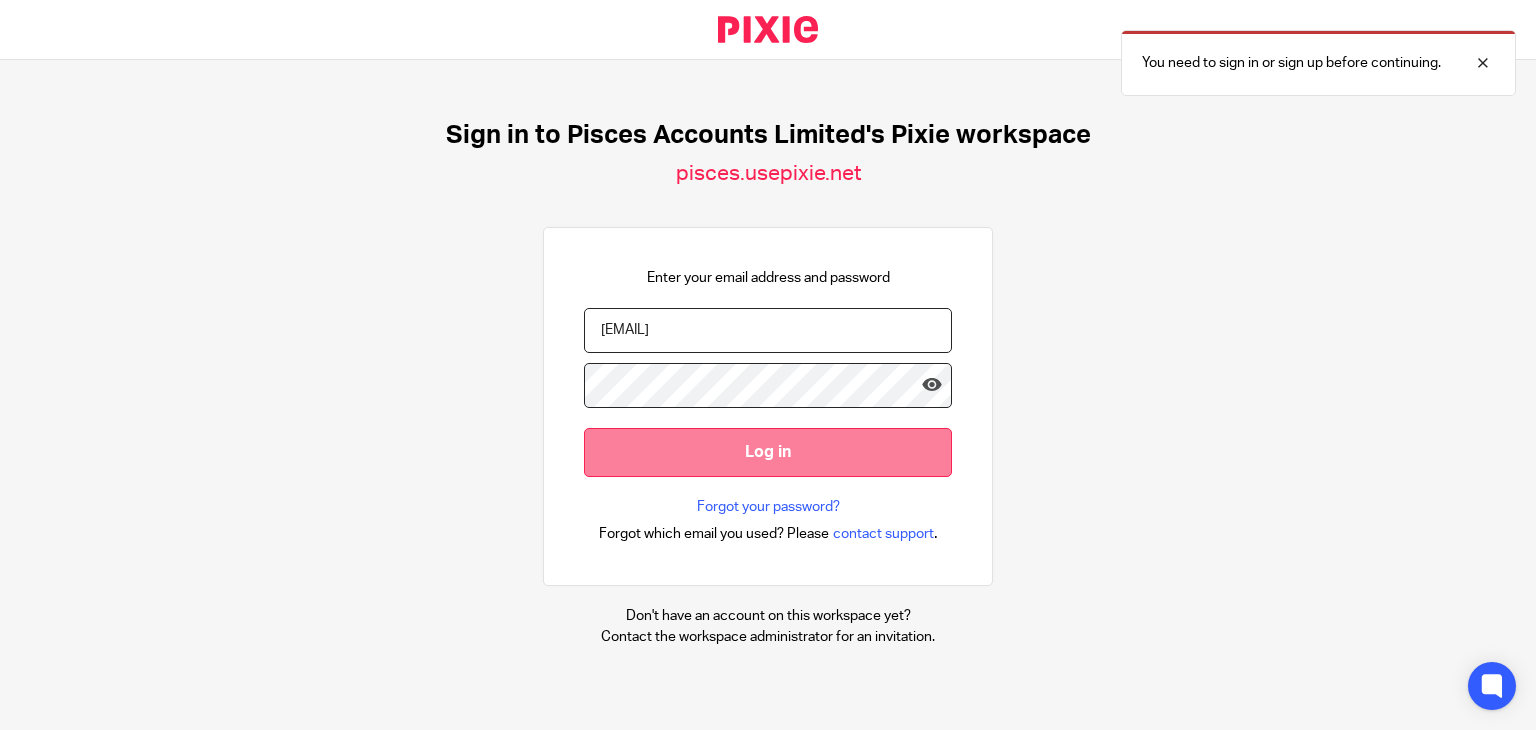 click on "Log in" at bounding box center (768, 452) 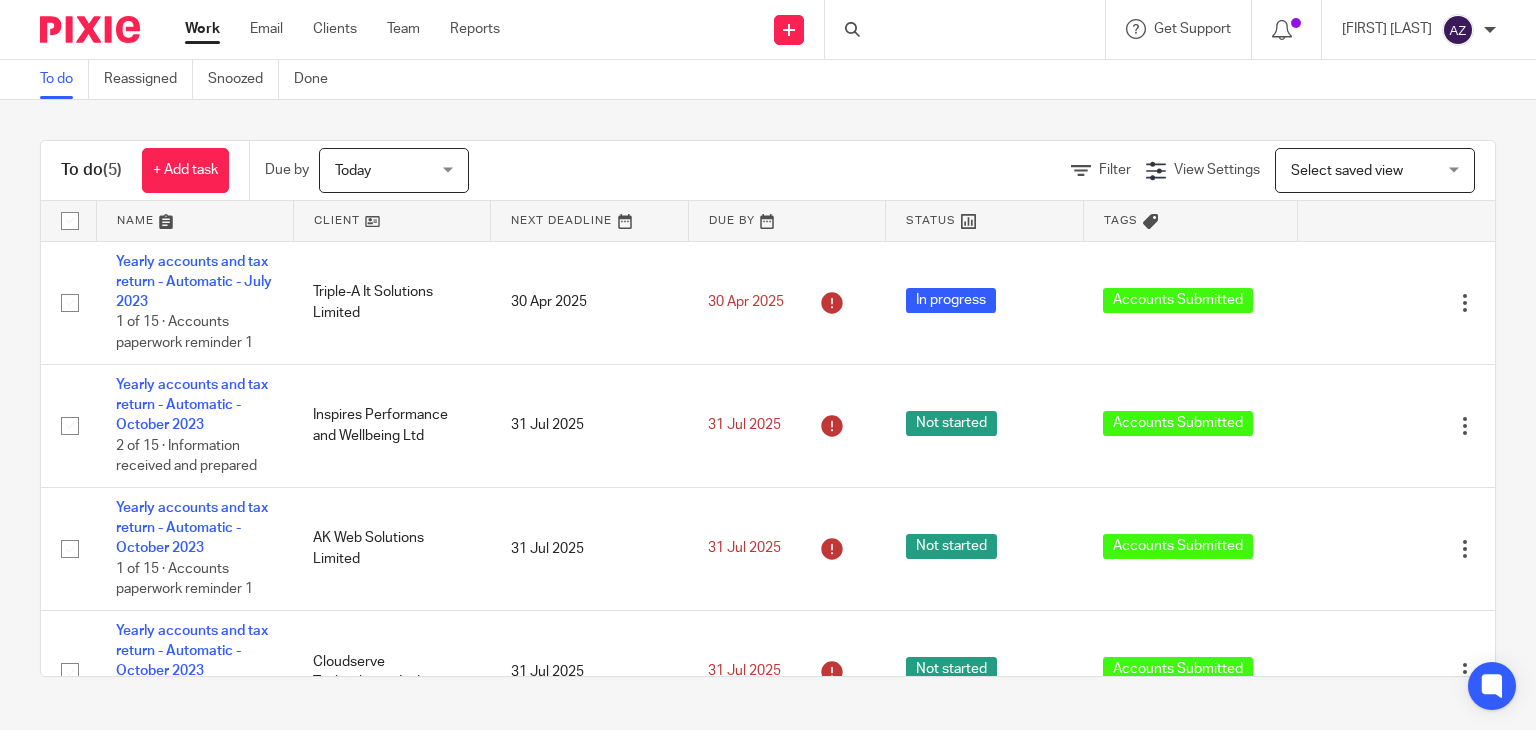 scroll, scrollTop: 0, scrollLeft: 0, axis: both 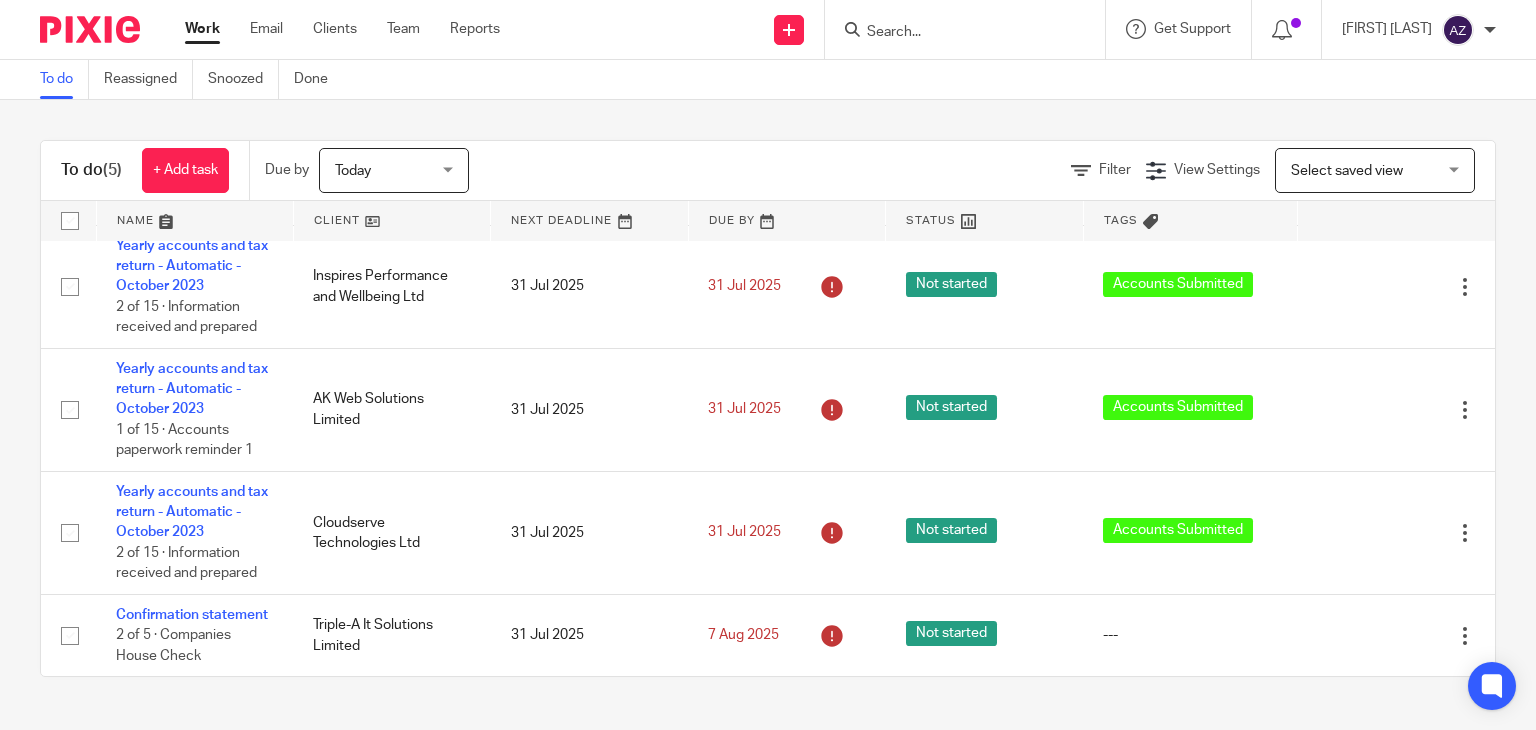 click on "Today
Today" at bounding box center (394, 170) 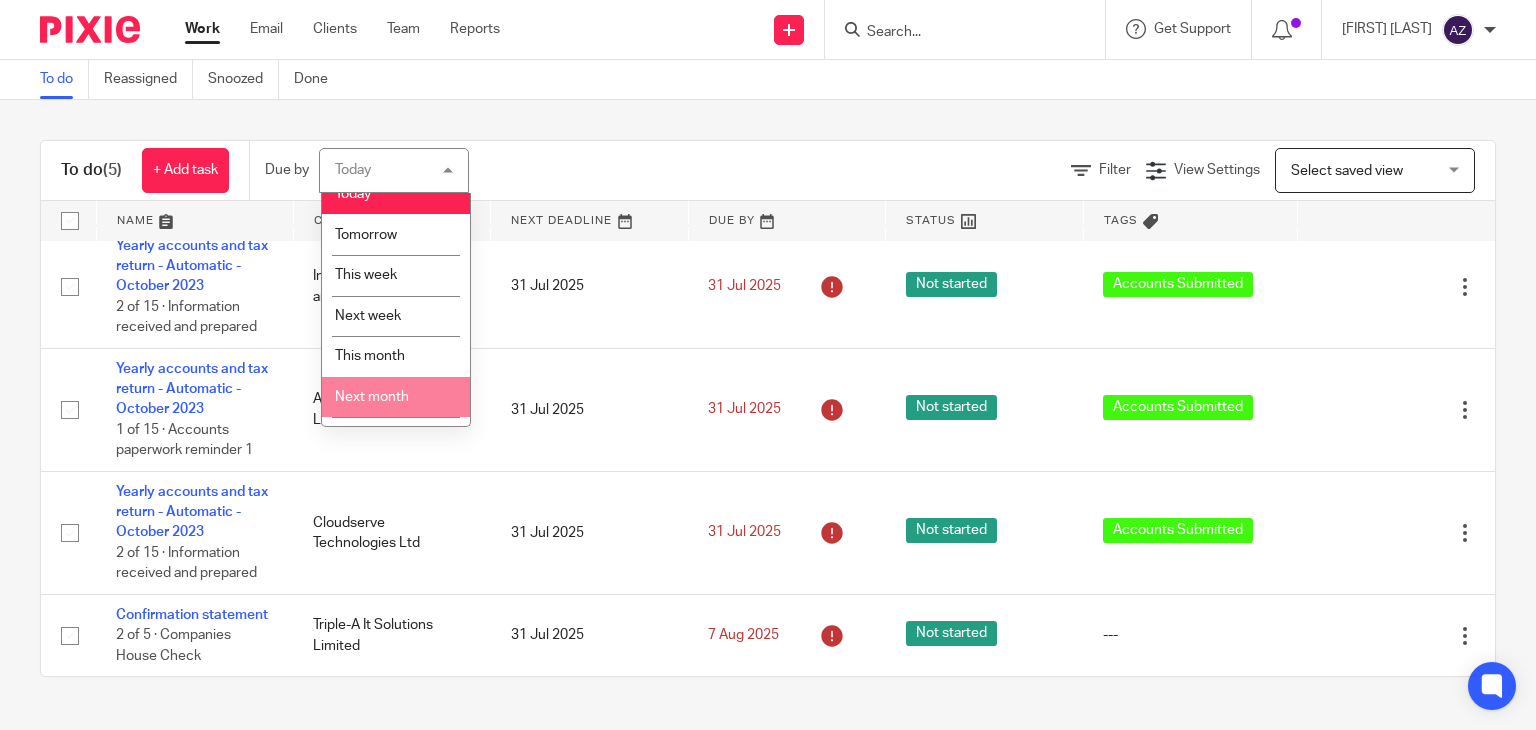 scroll, scrollTop: 53, scrollLeft: 0, axis: vertical 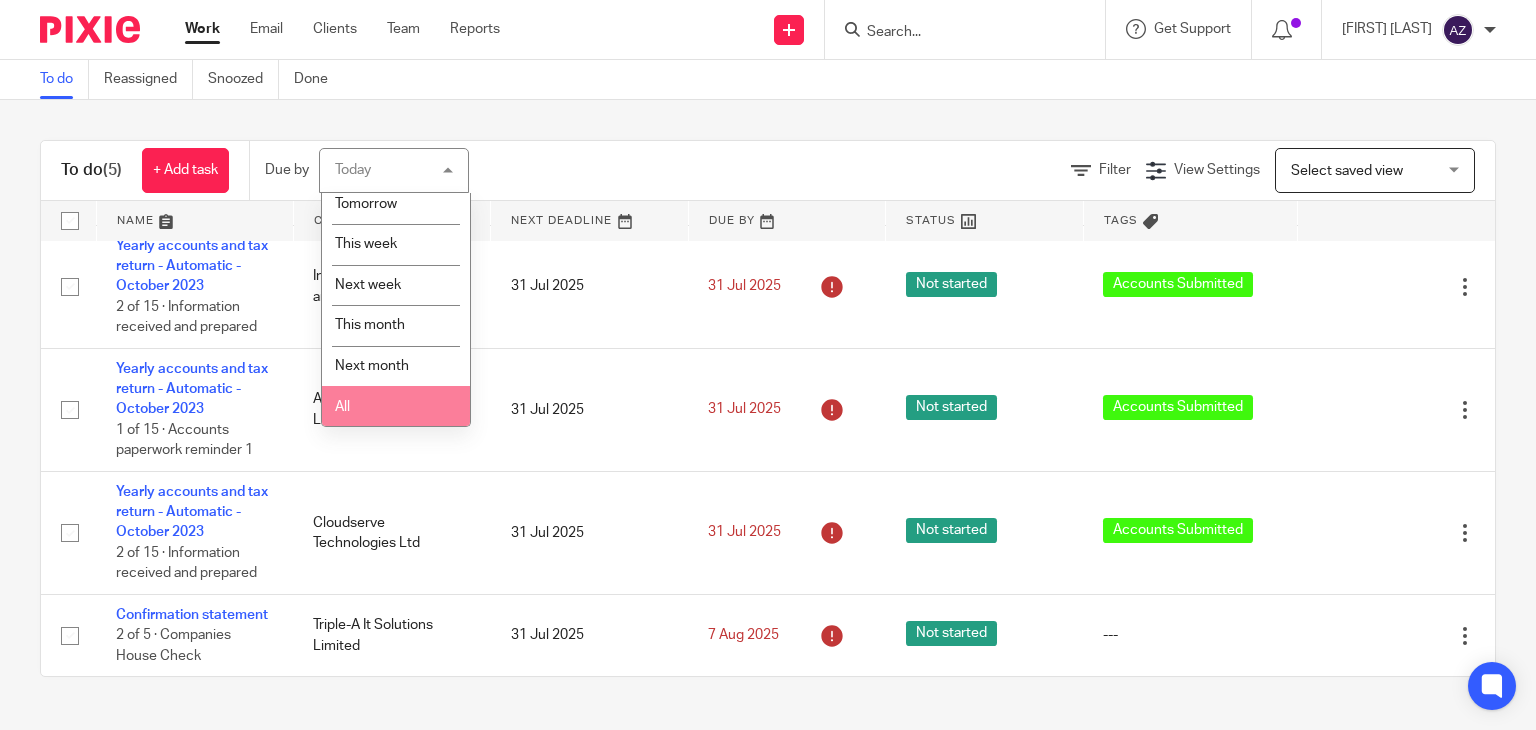 click on "All" at bounding box center (396, 406) 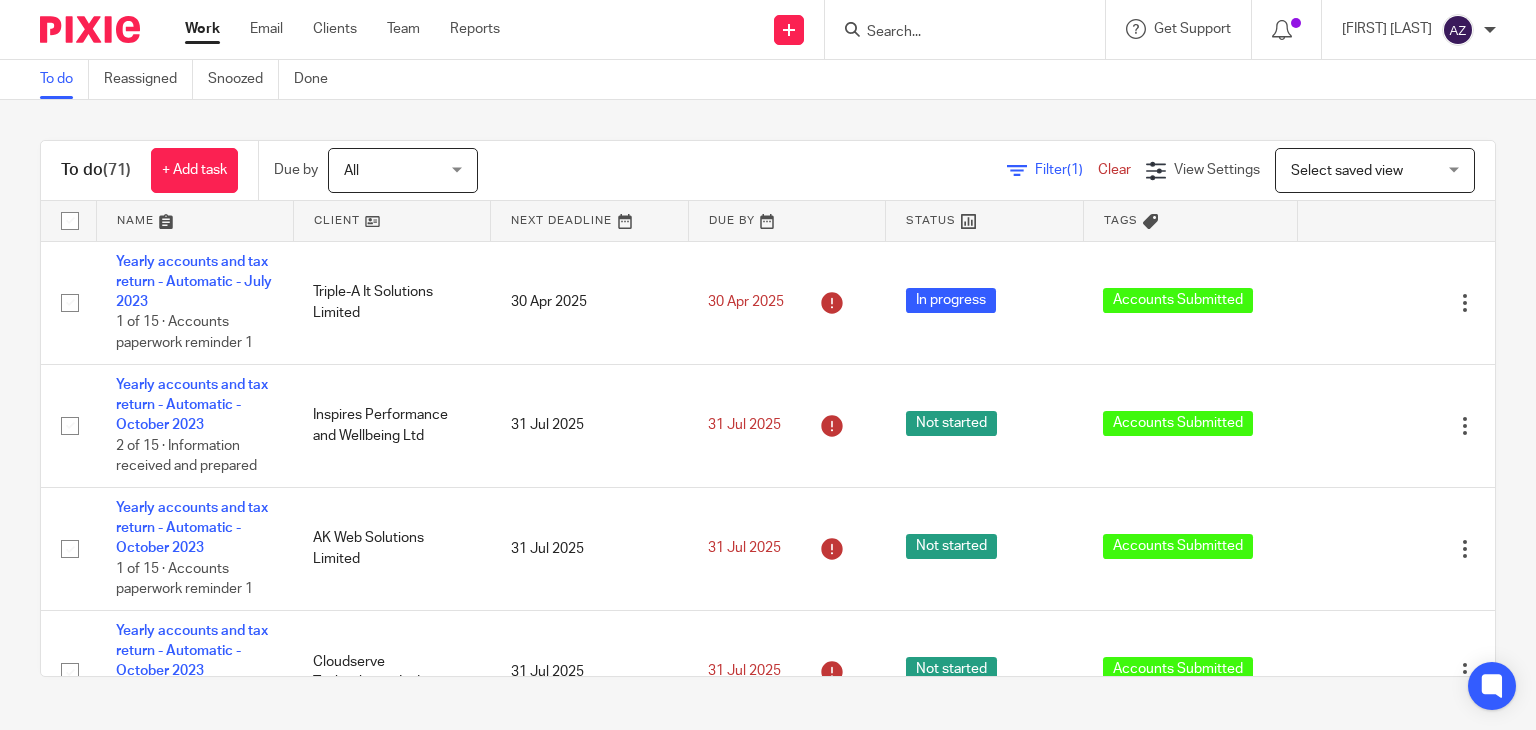 scroll, scrollTop: 0, scrollLeft: 0, axis: both 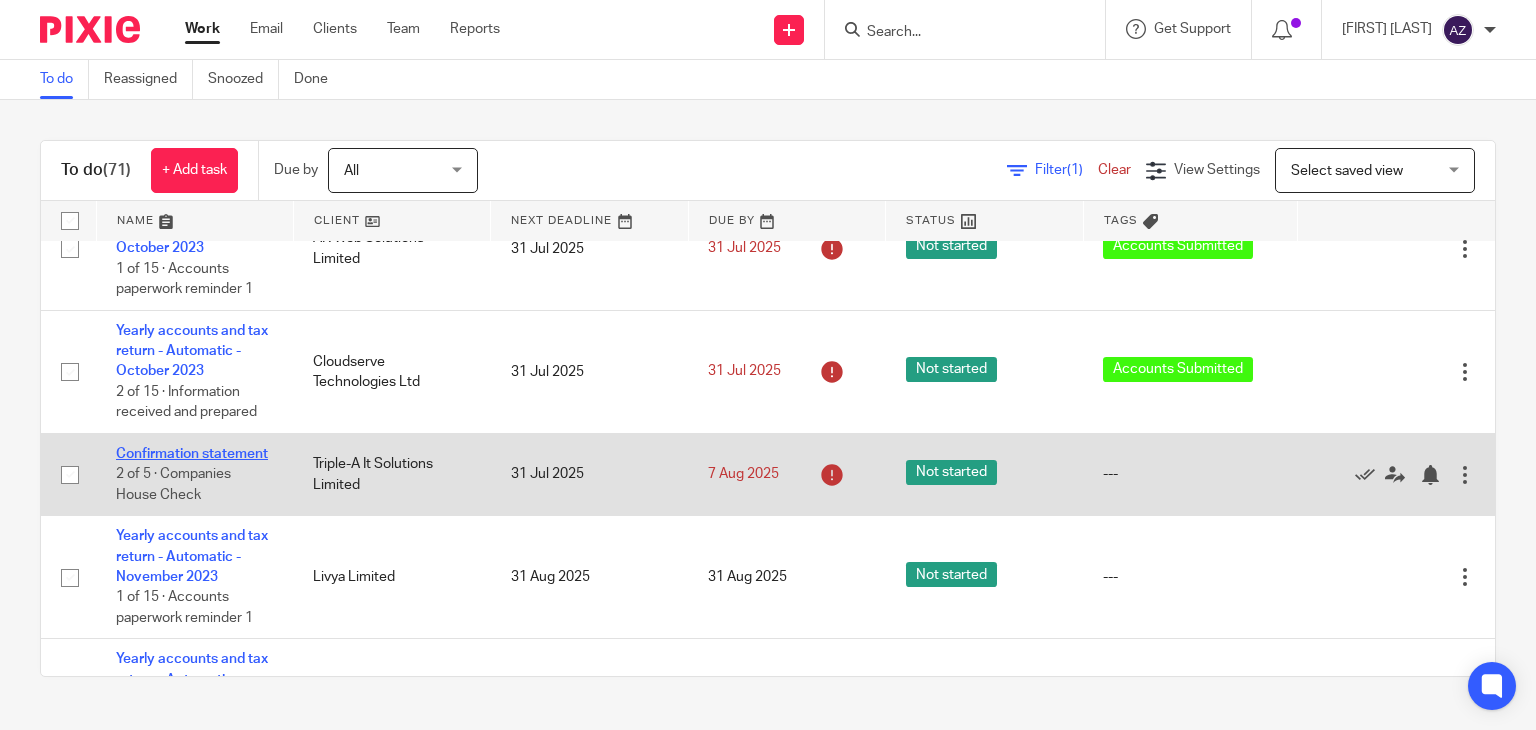 click on "Confirmation statement" at bounding box center (192, 454) 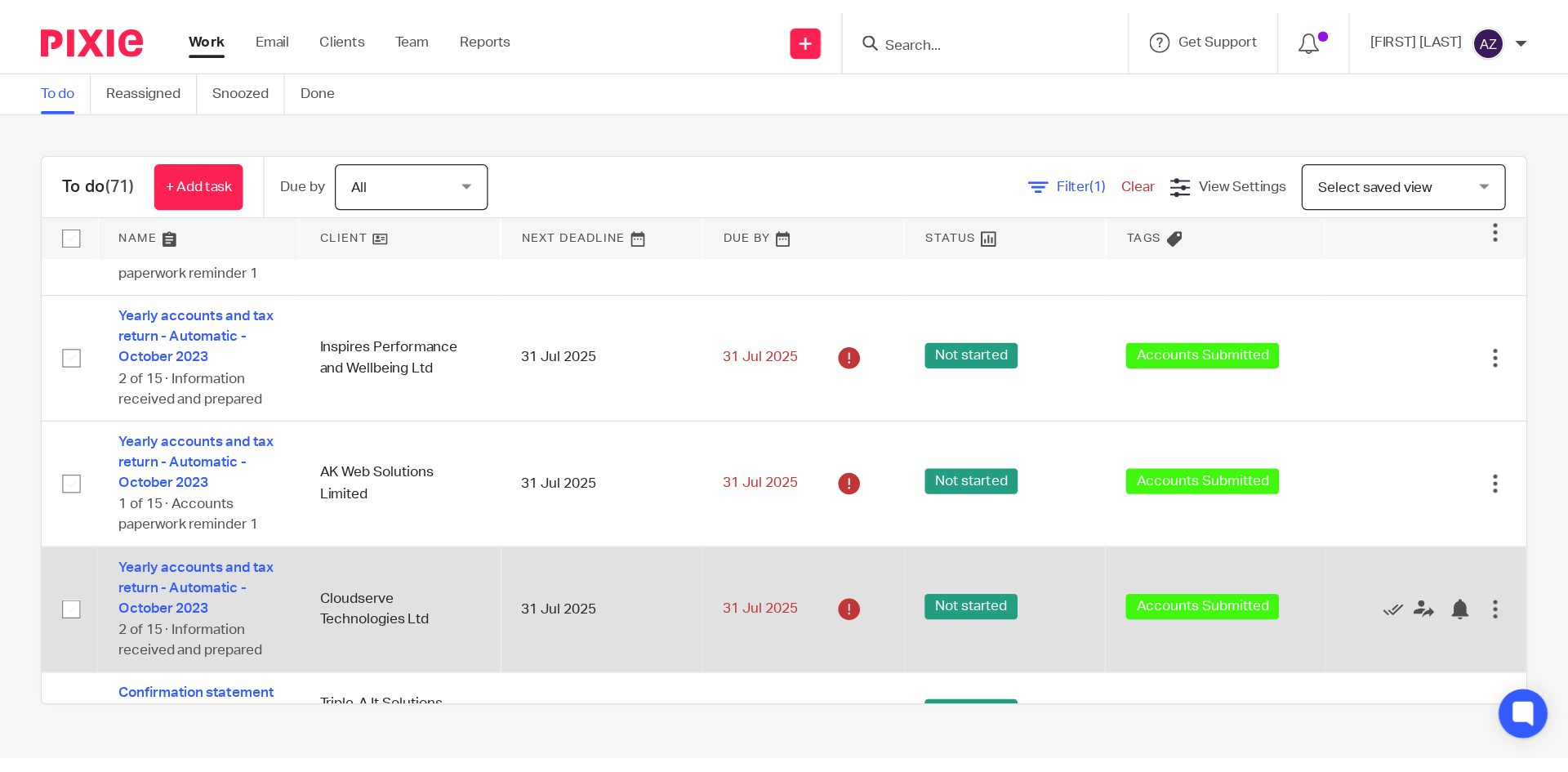 scroll, scrollTop: 0, scrollLeft: 0, axis: both 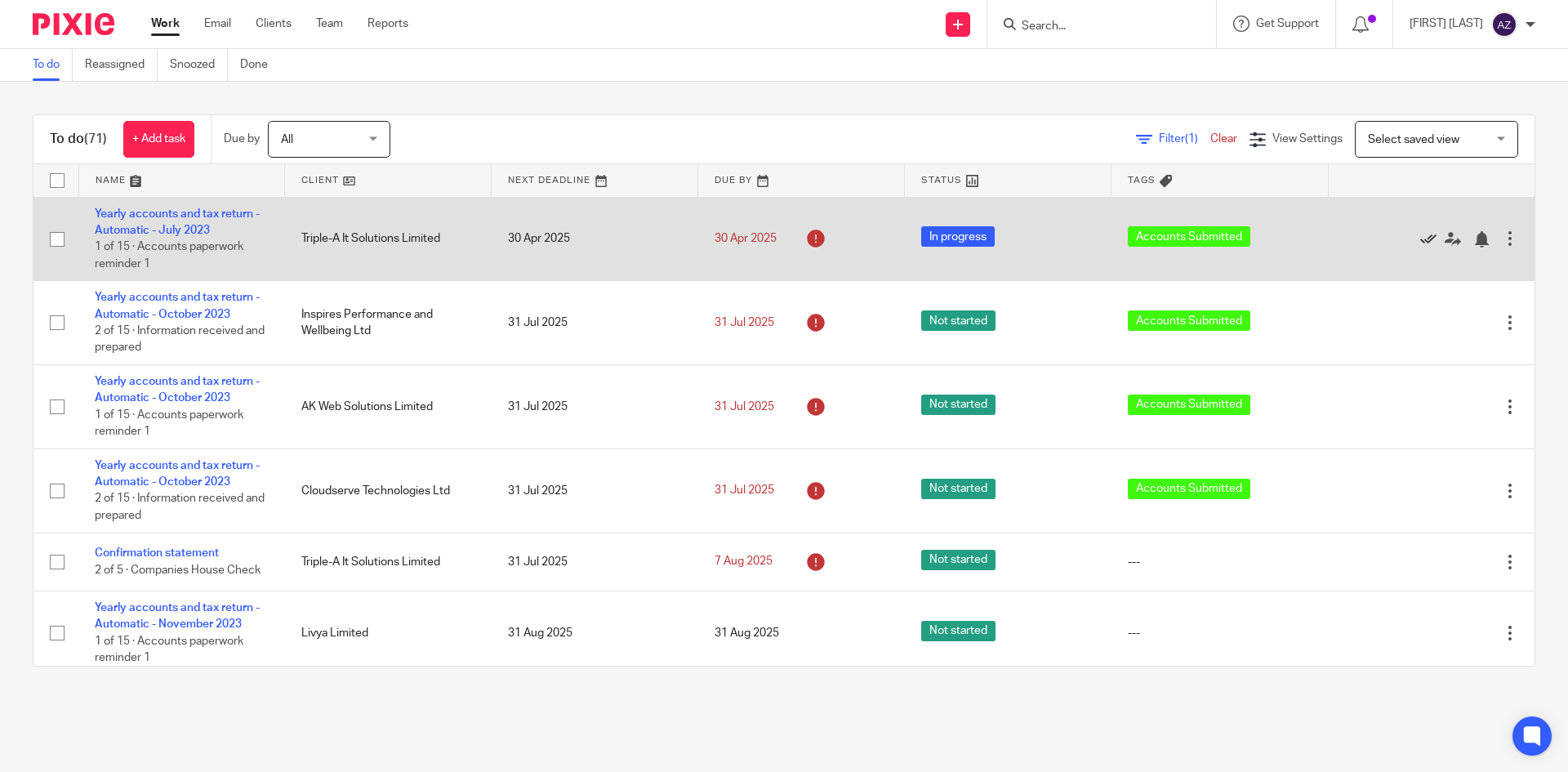 click at bounding box center [1428, 239] 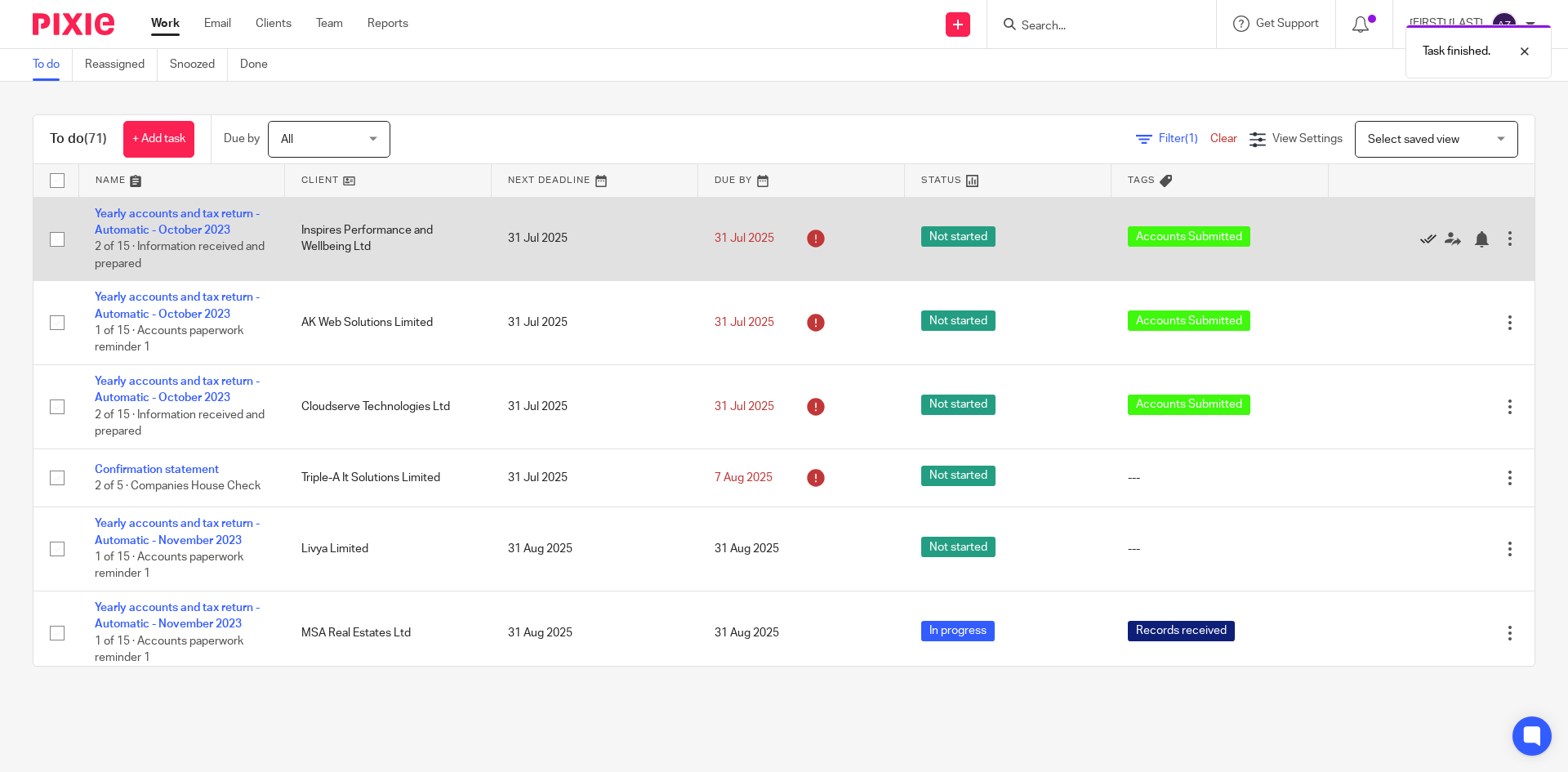 click at bounding box center (1428, 239) 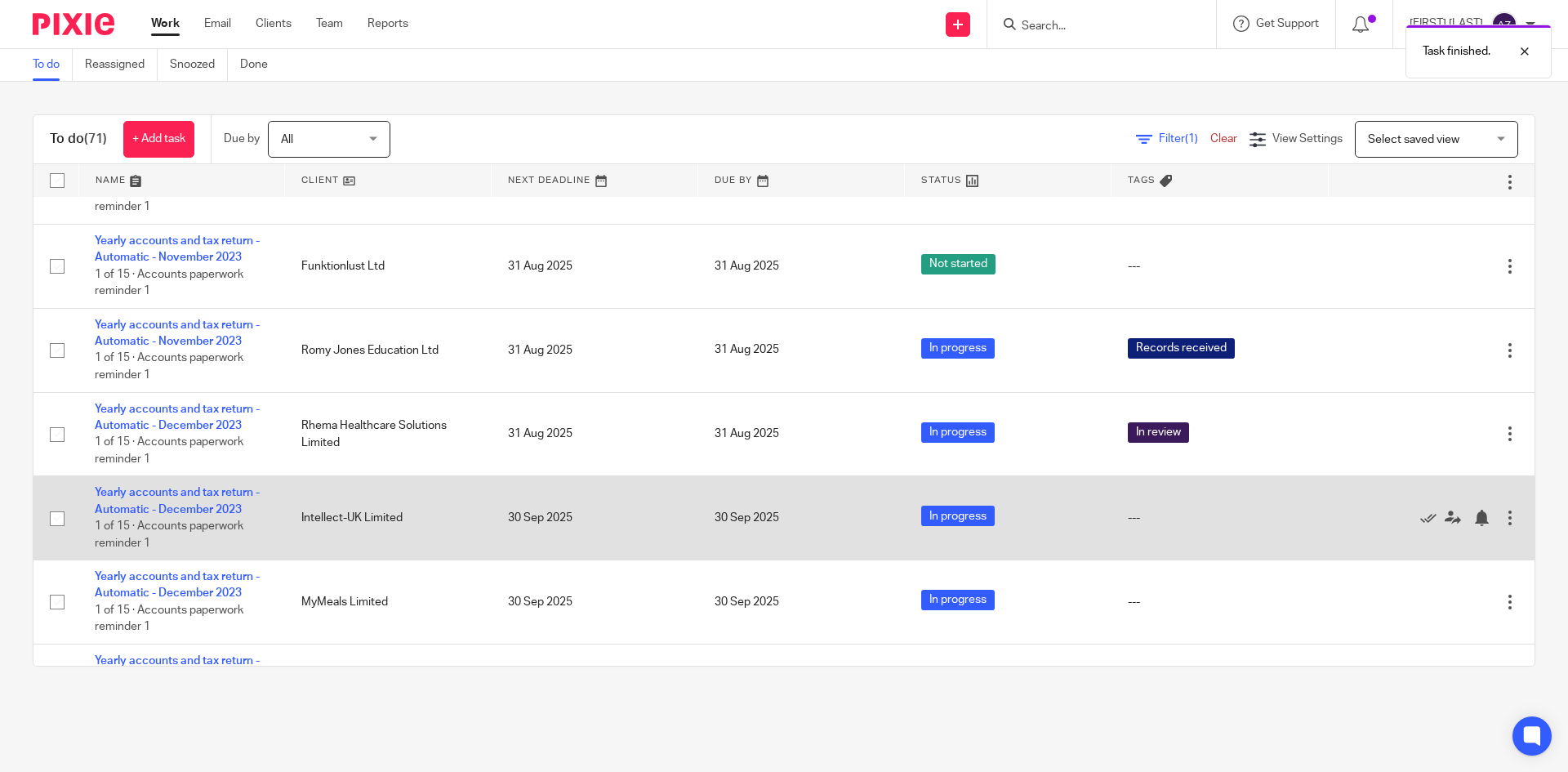 scroll, scrollTop: 408, scrollLeft: 0, axis: vertical 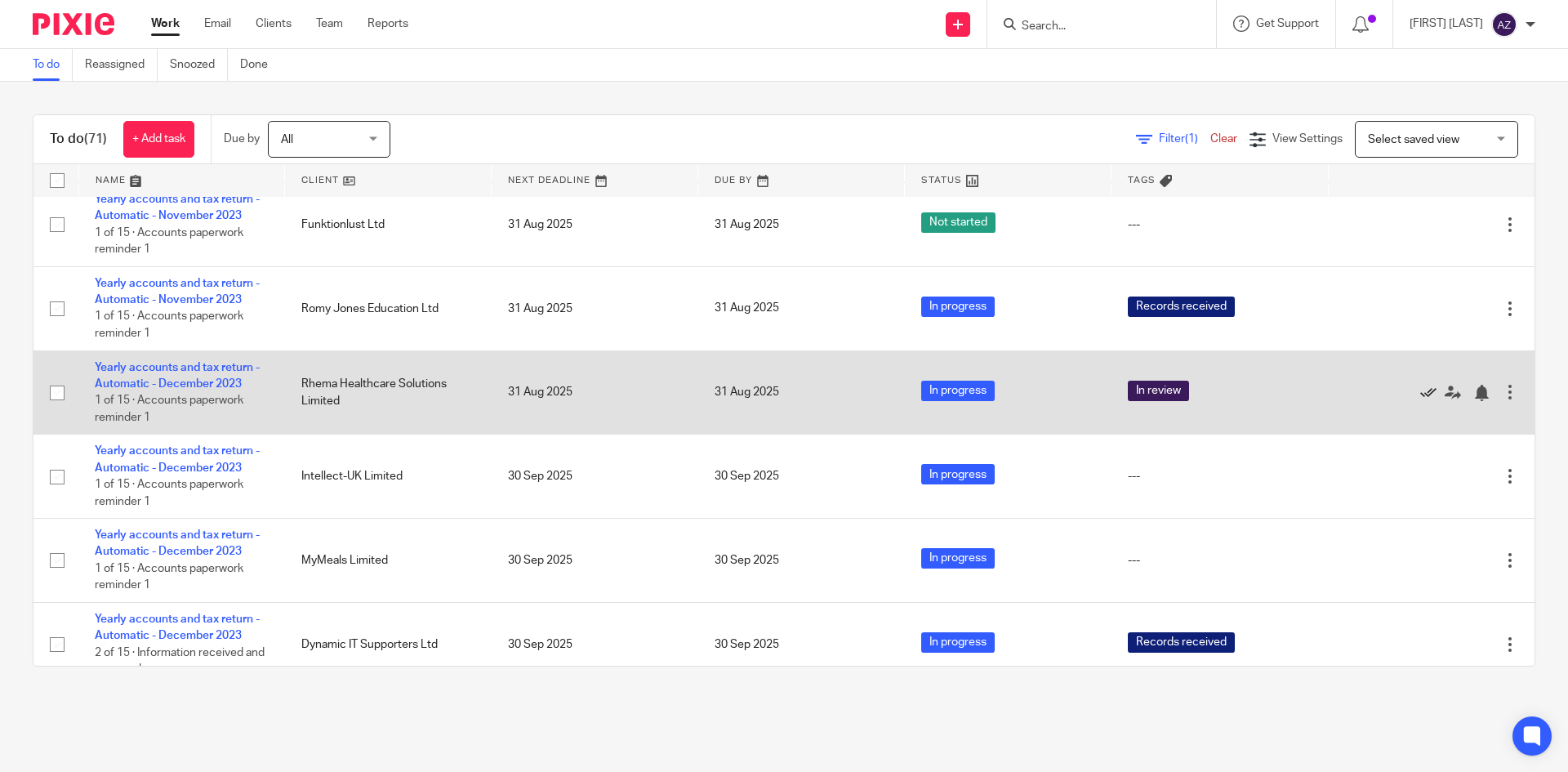 click at bounding box center (1428, 393) 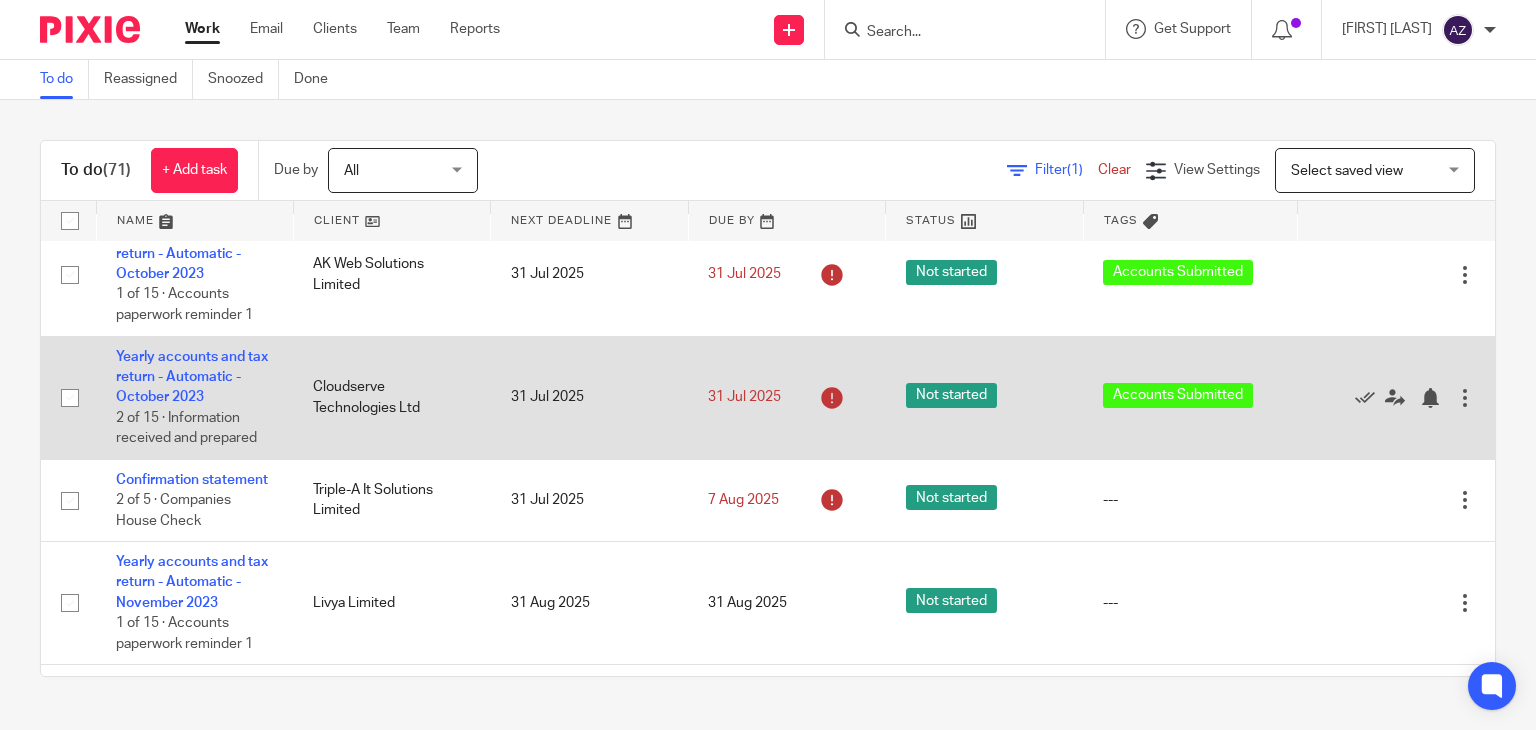 scroll, scrollTop: 0, scrollLeft: 0, axis: both 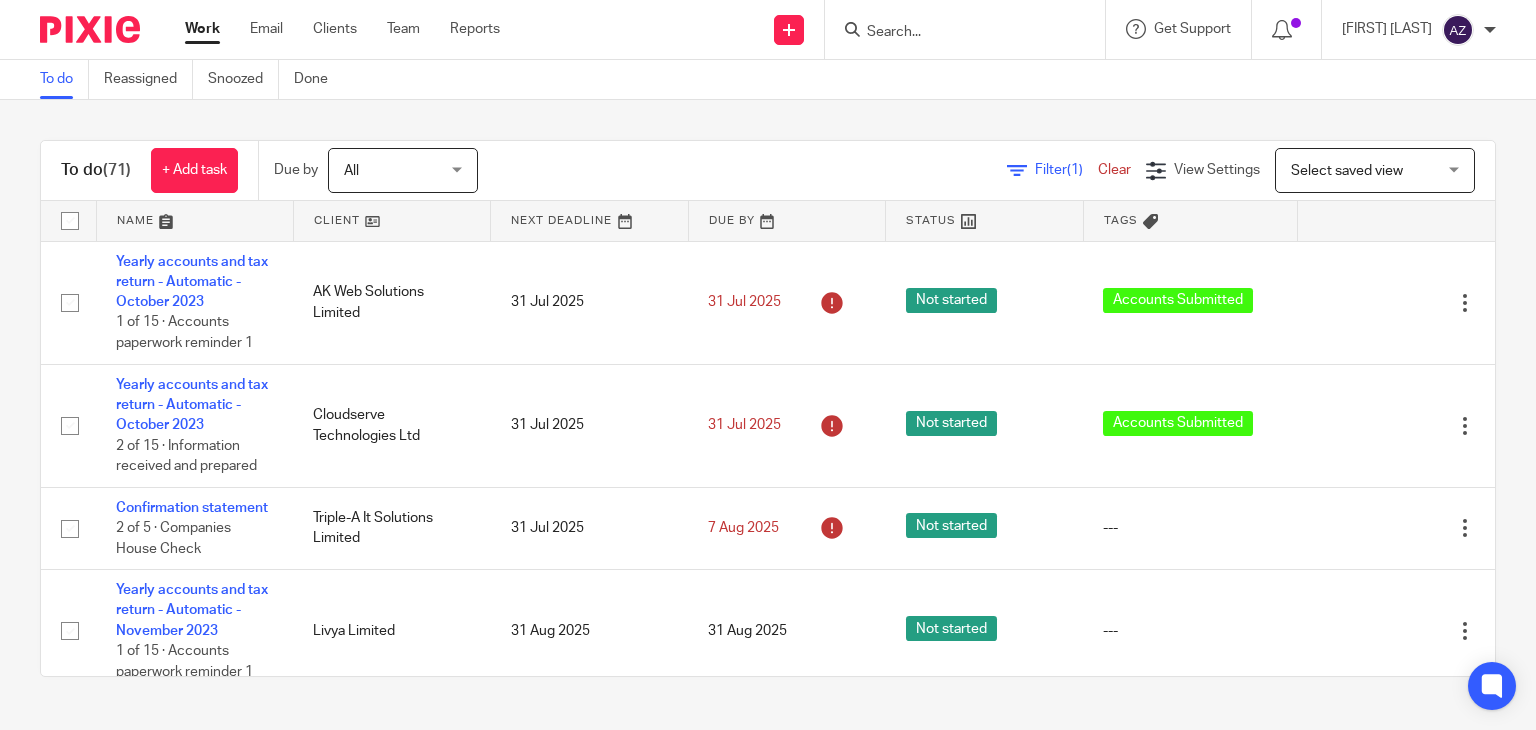 click at bounding box center (955, 33) 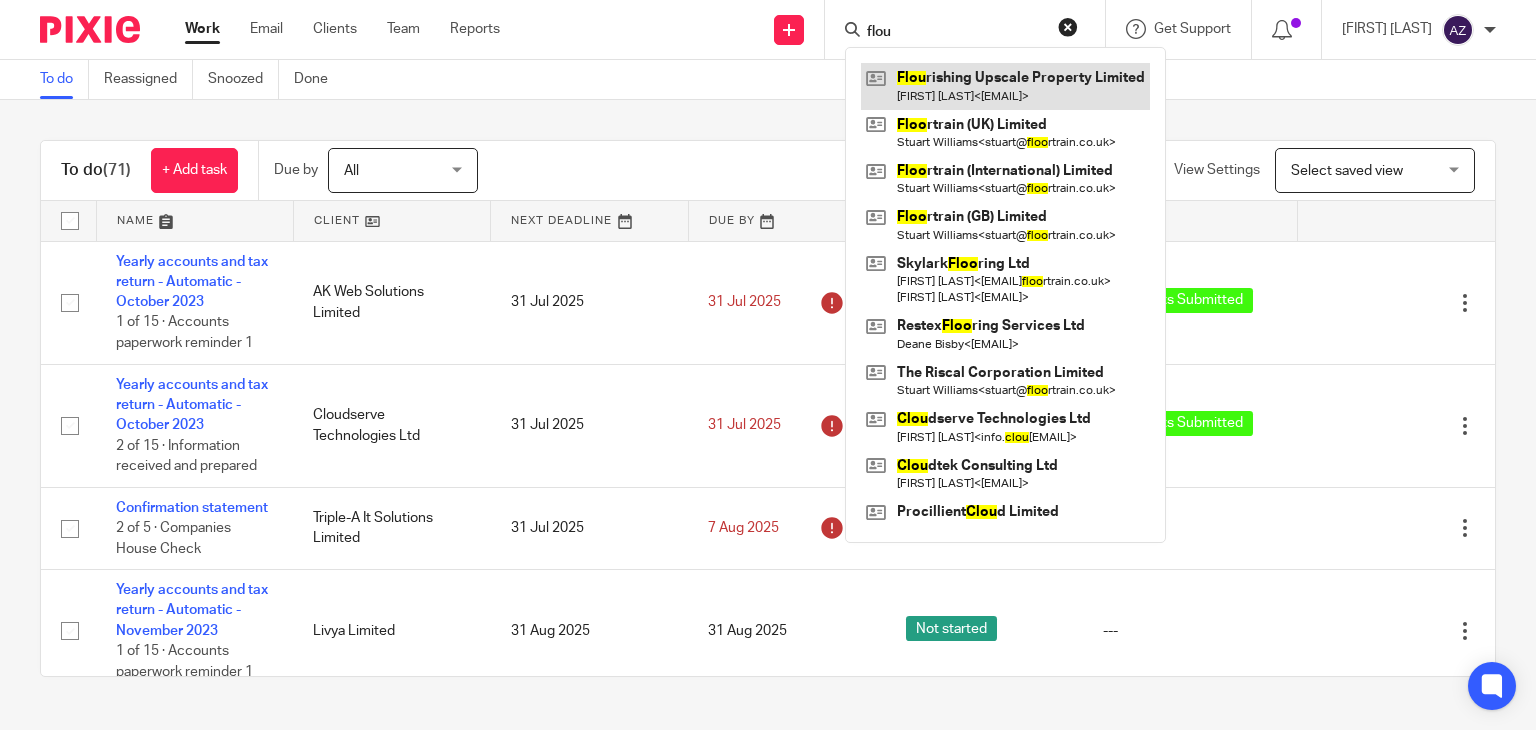 type on "flou" 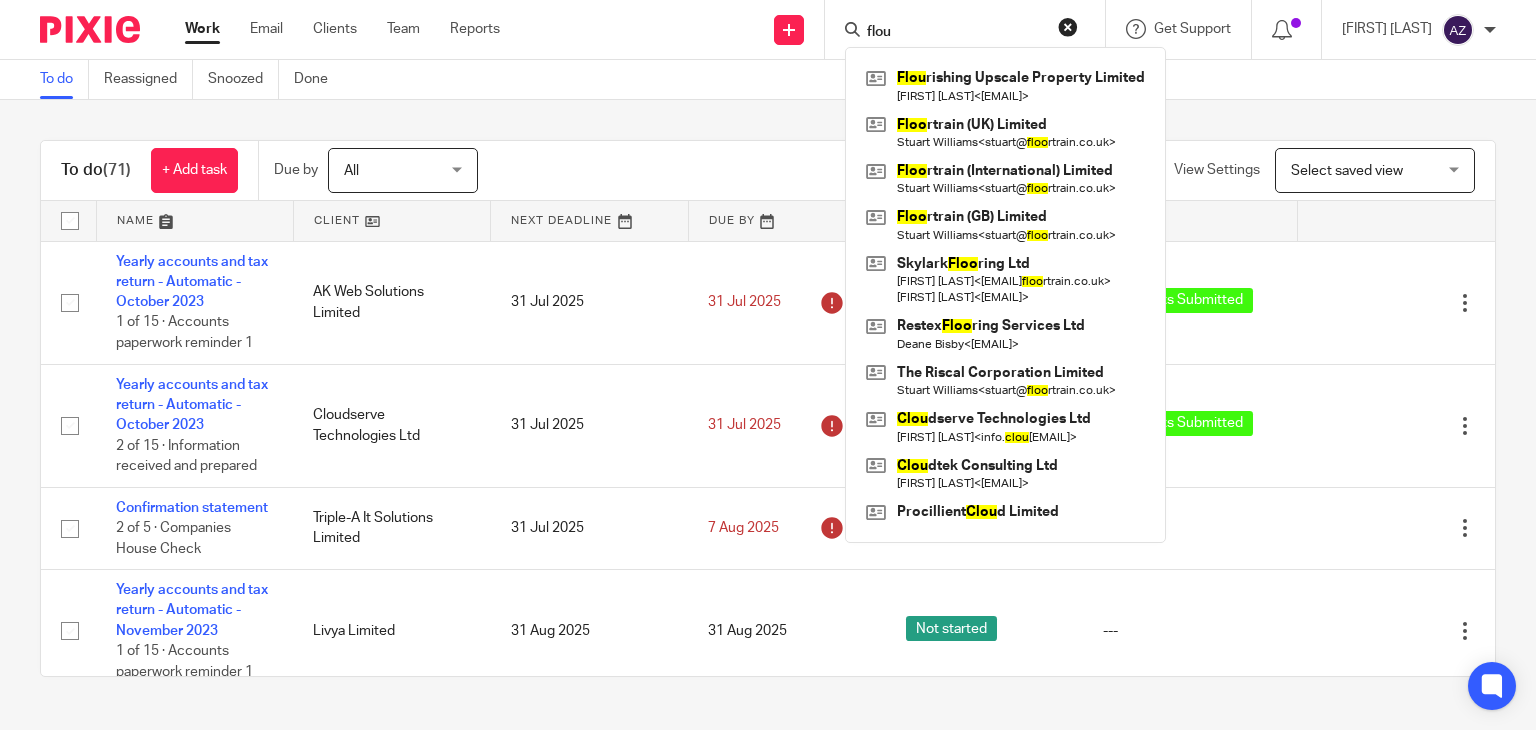 click on "To do
(71)   + Add task    Due by
All
All
Today
Tomorrow
This week
Next week
This month
Next month
All
all     Filter
(1) Clear     View Settings   View Settings     (1) Filters   Clear   Save     Manage saved views
Select saved view
Select saved view
Select saved view
Name     Client     Next Deadline     Due By     Status   Tags           Yearly accounts and tax return - Automatic - October 2023
1
of
15 ·
Accounts paperwork reminder 1
AK Web Solutions Limited
31 Jul 2025
31 Jul 2025
Not started
Accounts Submitted             Edit task
Delete" at bounding box center (768, 408) 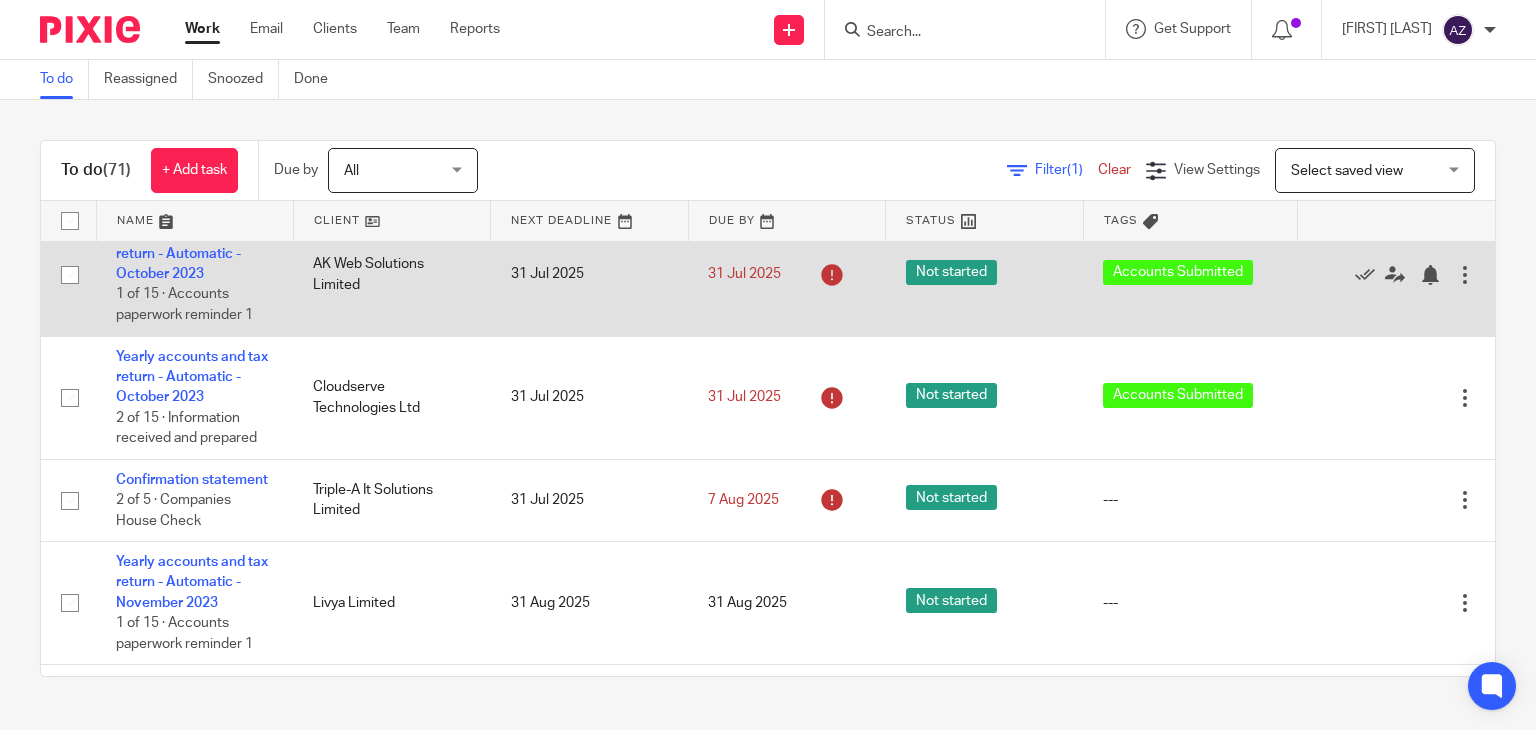 scroll, scrollTop: 0, scrollLeft: 0, axis: both 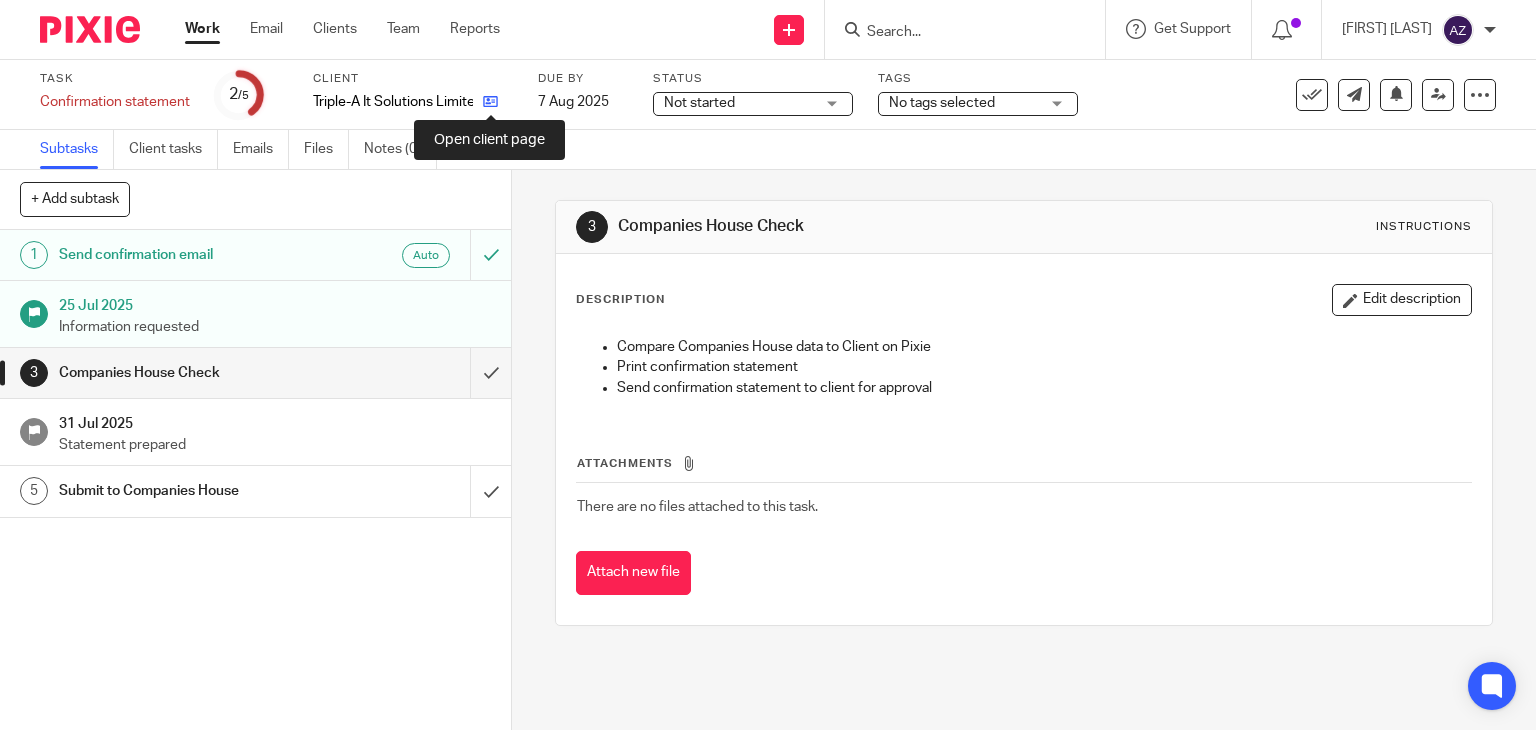 click at bounding box center [490, 101] 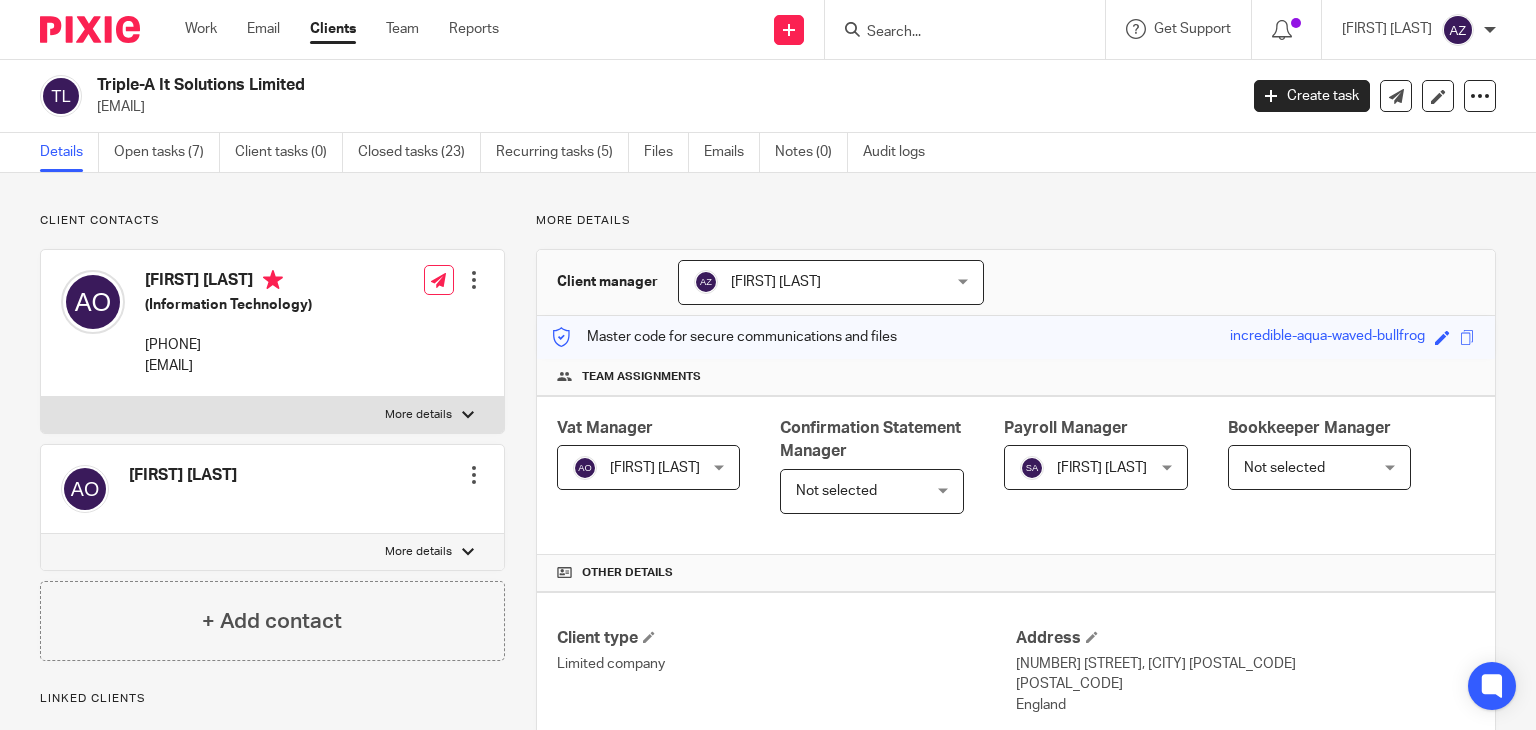 scroll, scrollTop: 0, scrollLeft: 0, axis: both 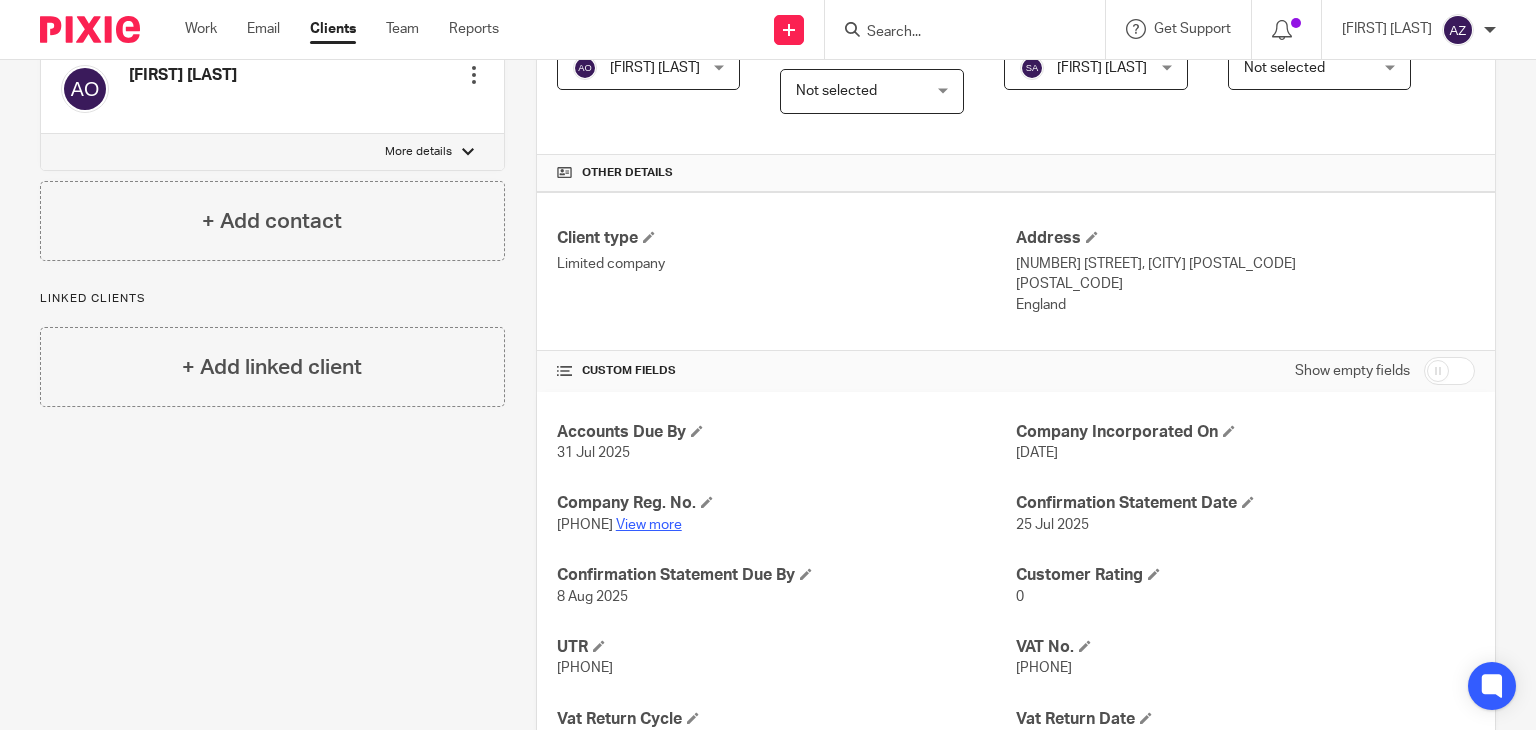 click on "View more" at bounding box center (649, 525) 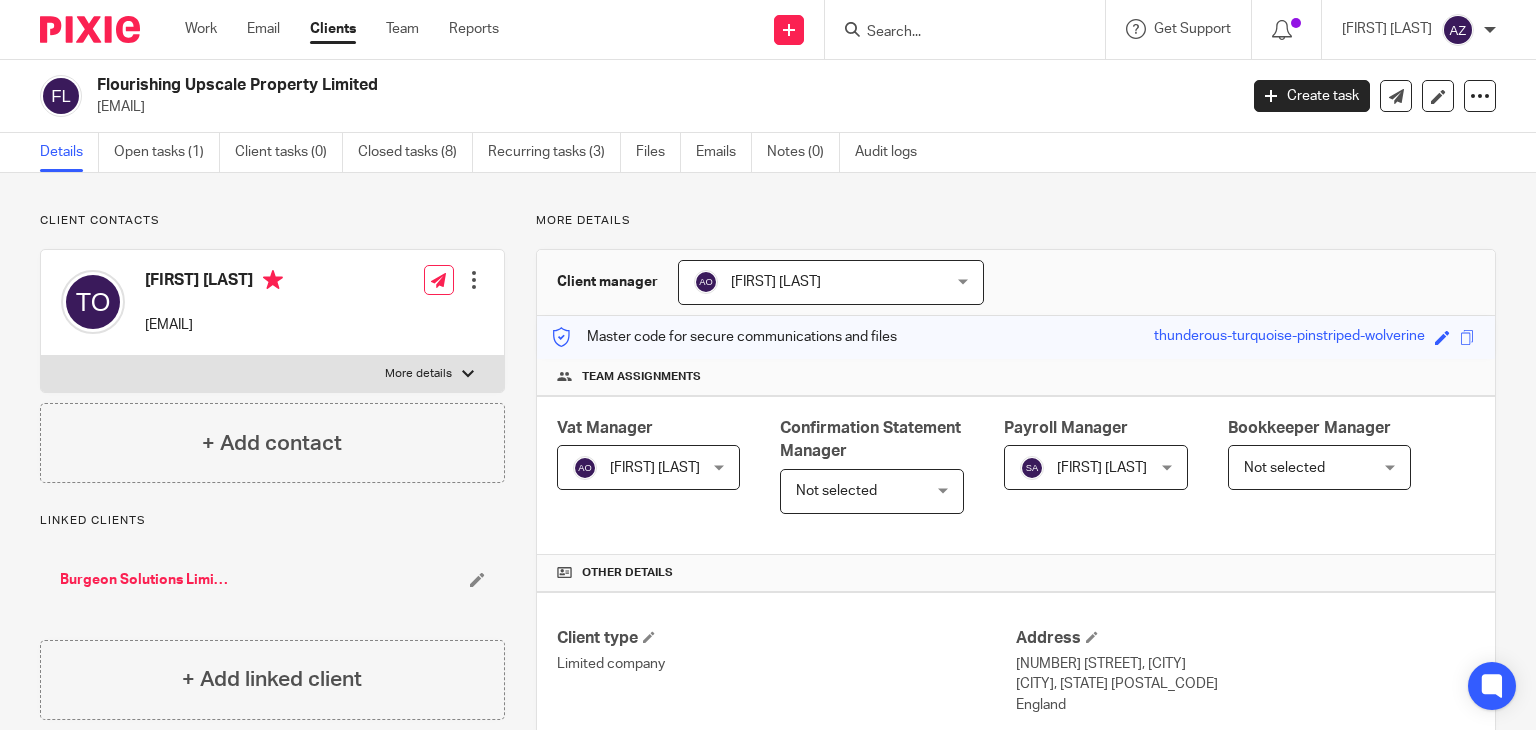 scroll, scrollTop: 0, scrollLeft: 0, axis: both 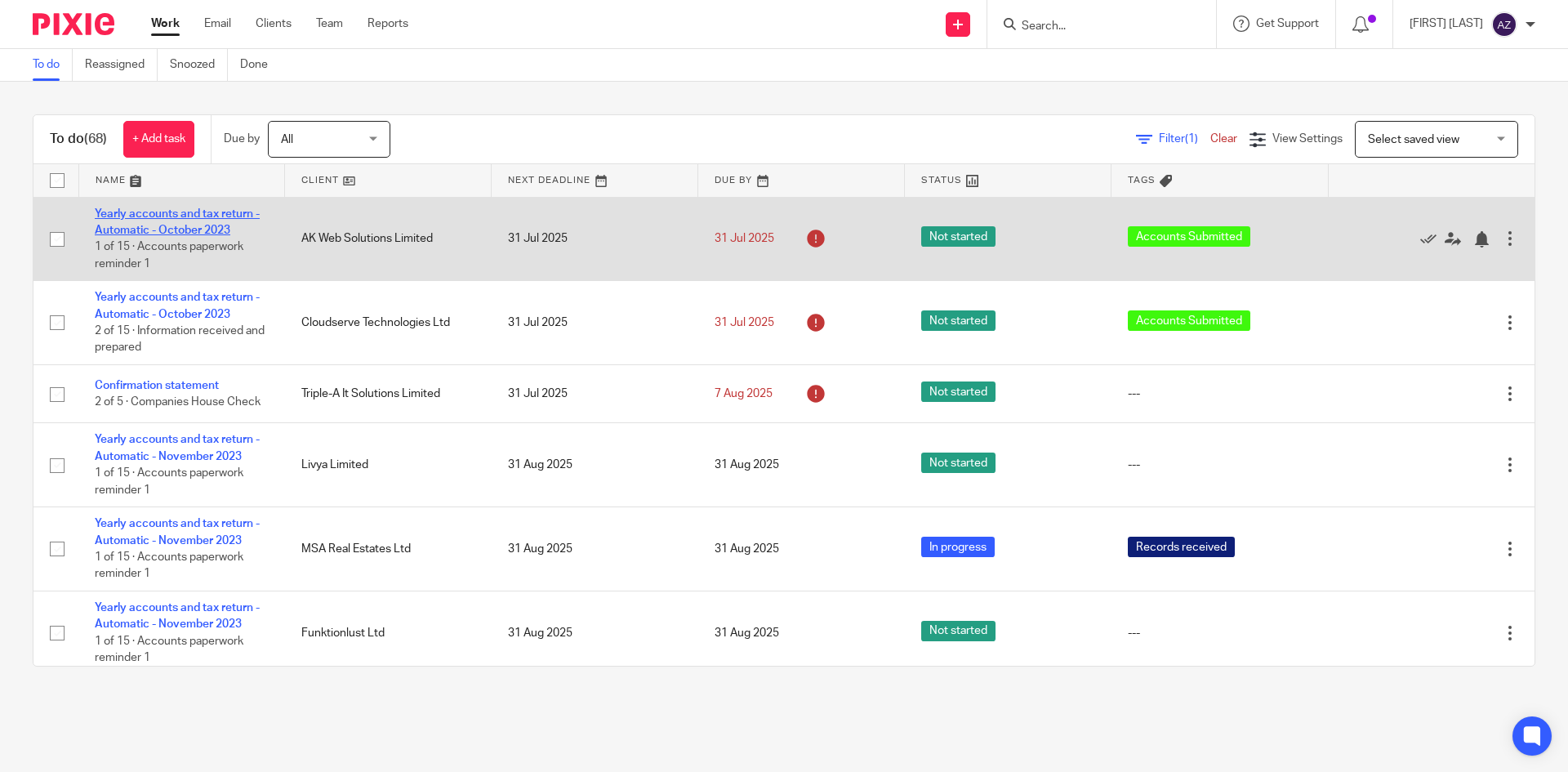 click on "Yearly accounts and tax return - Automatic - October 2023" at bounding box center (177, 222) 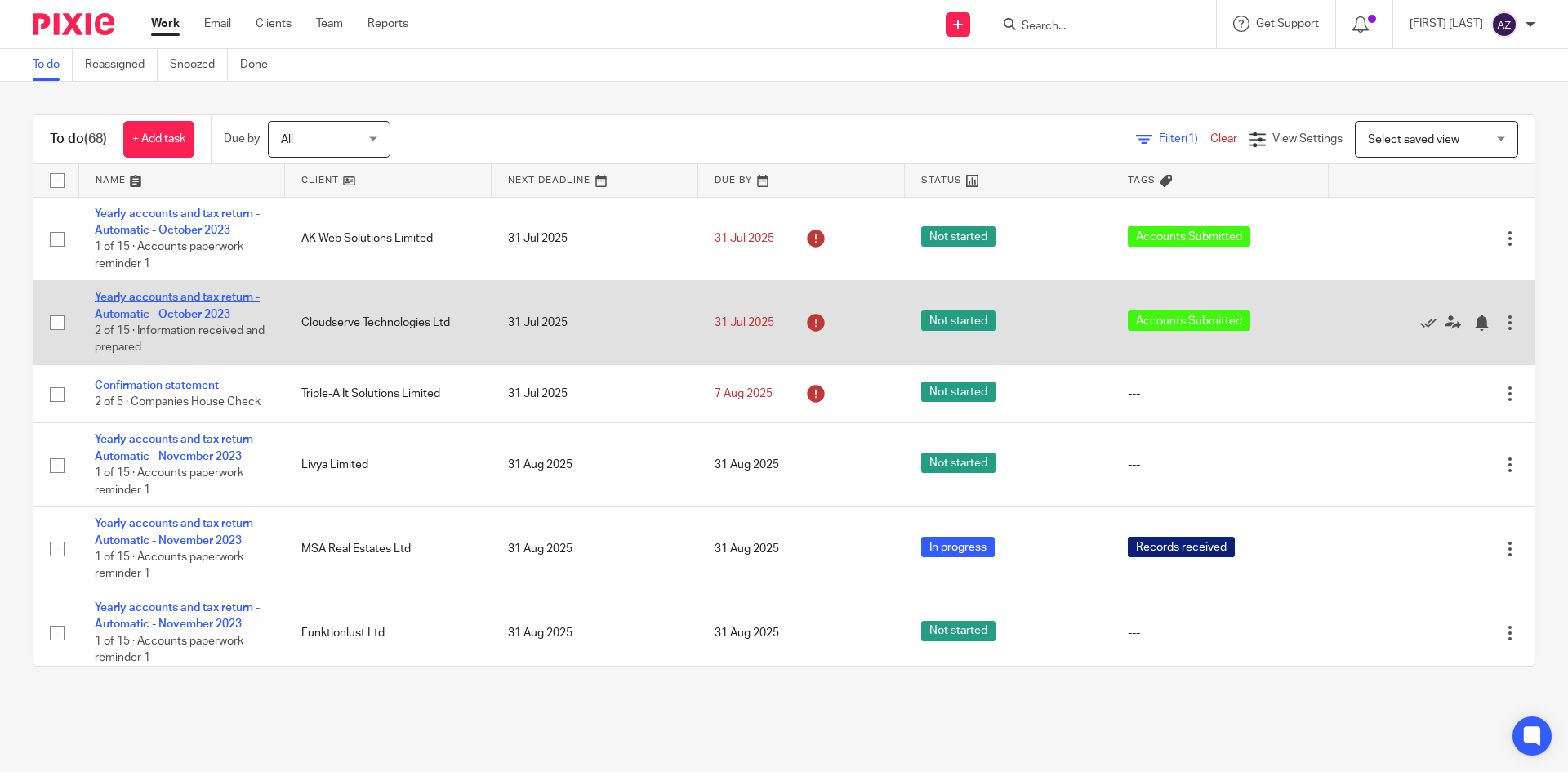click on "Yearly accounts and tax return - Automatic - October 2023" at bounding box center (177, 306) 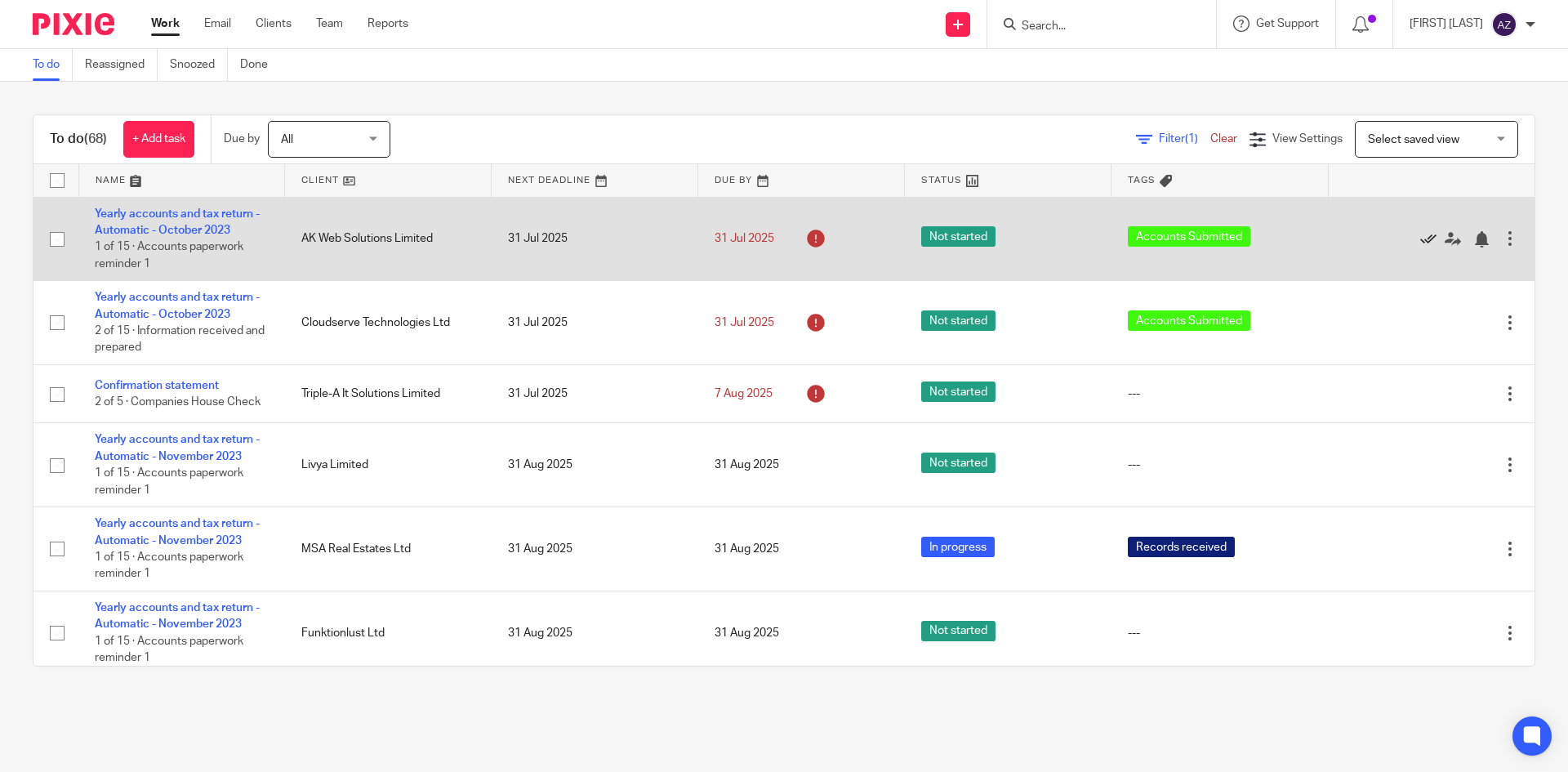 click at bounding box center (1428, 239) 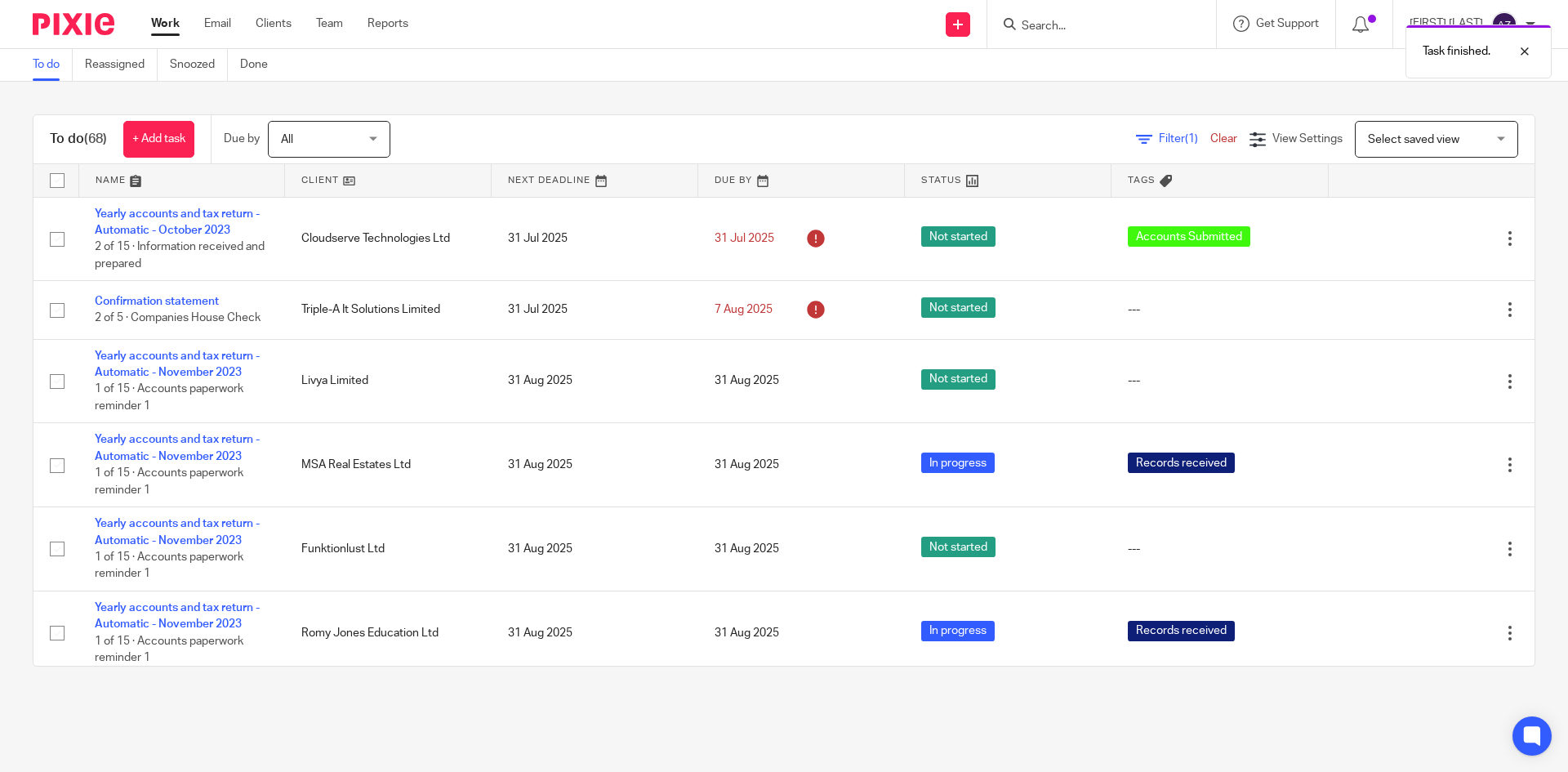 click at bounding box center [1428, 239] 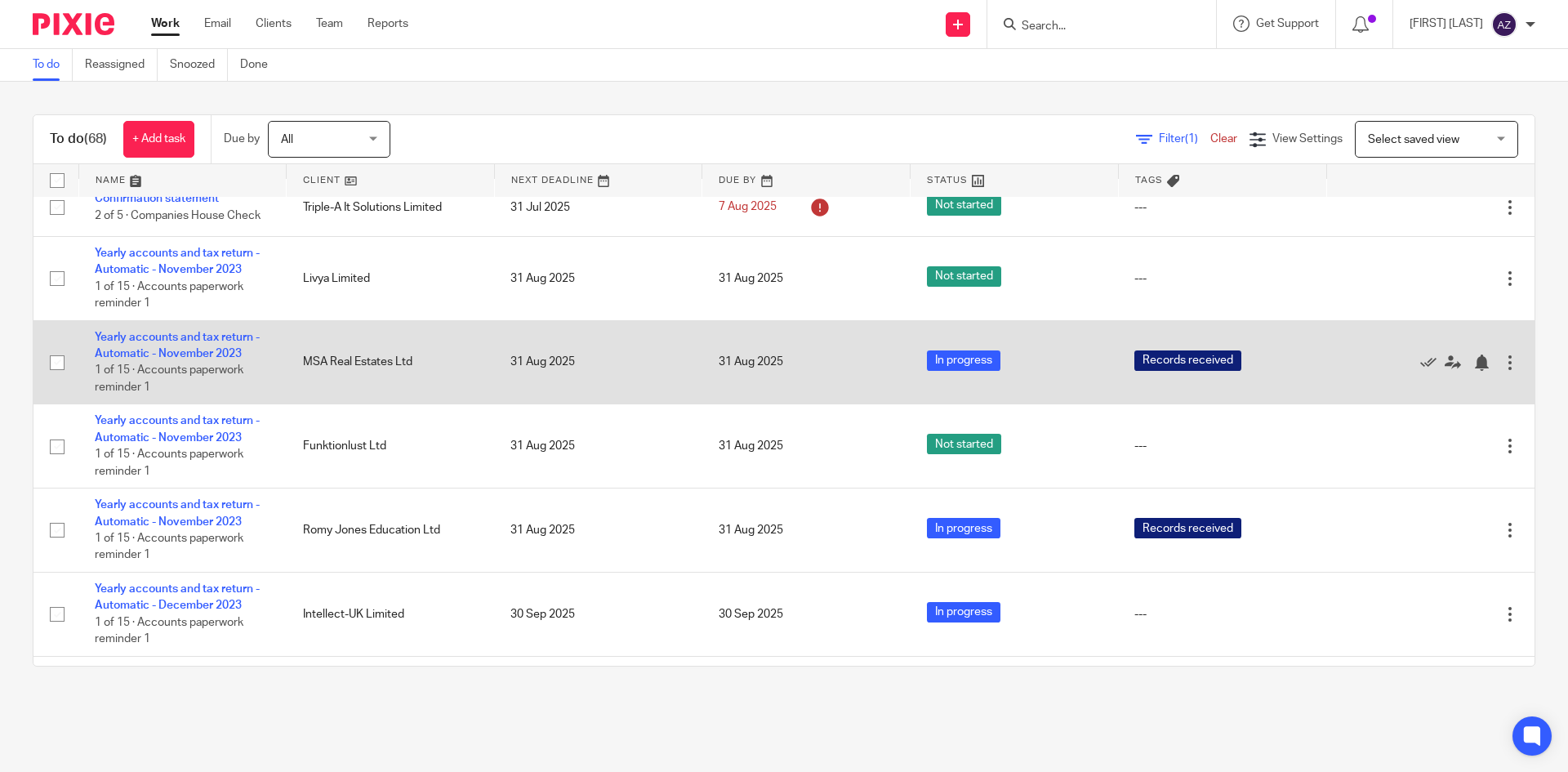 scroll, scrollTop: 0, scrollLeft: 0, axis: both 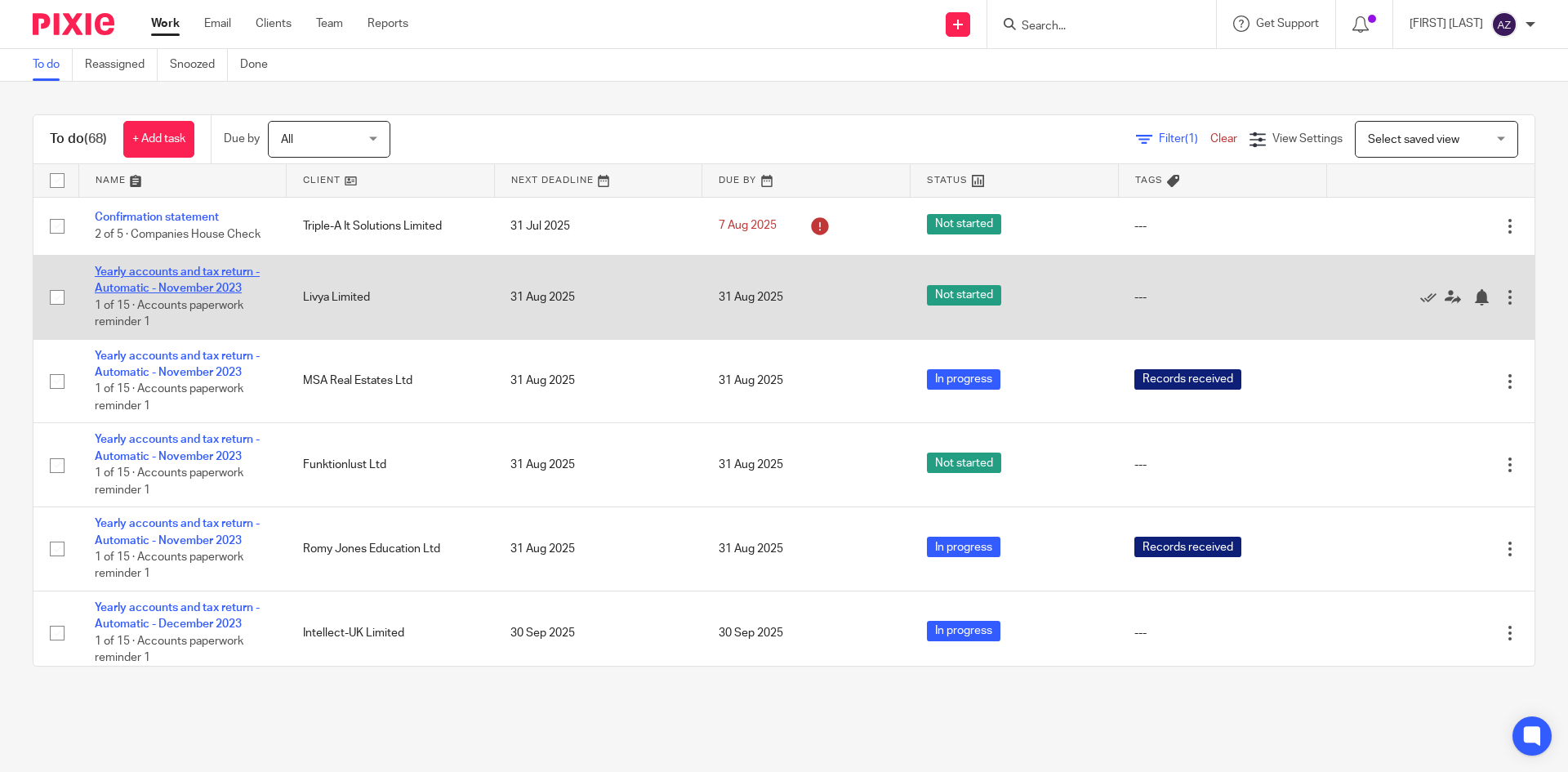 click on "Yearly accounts and tax return - Automatic - November 2023" at bounding box center [177, 280] 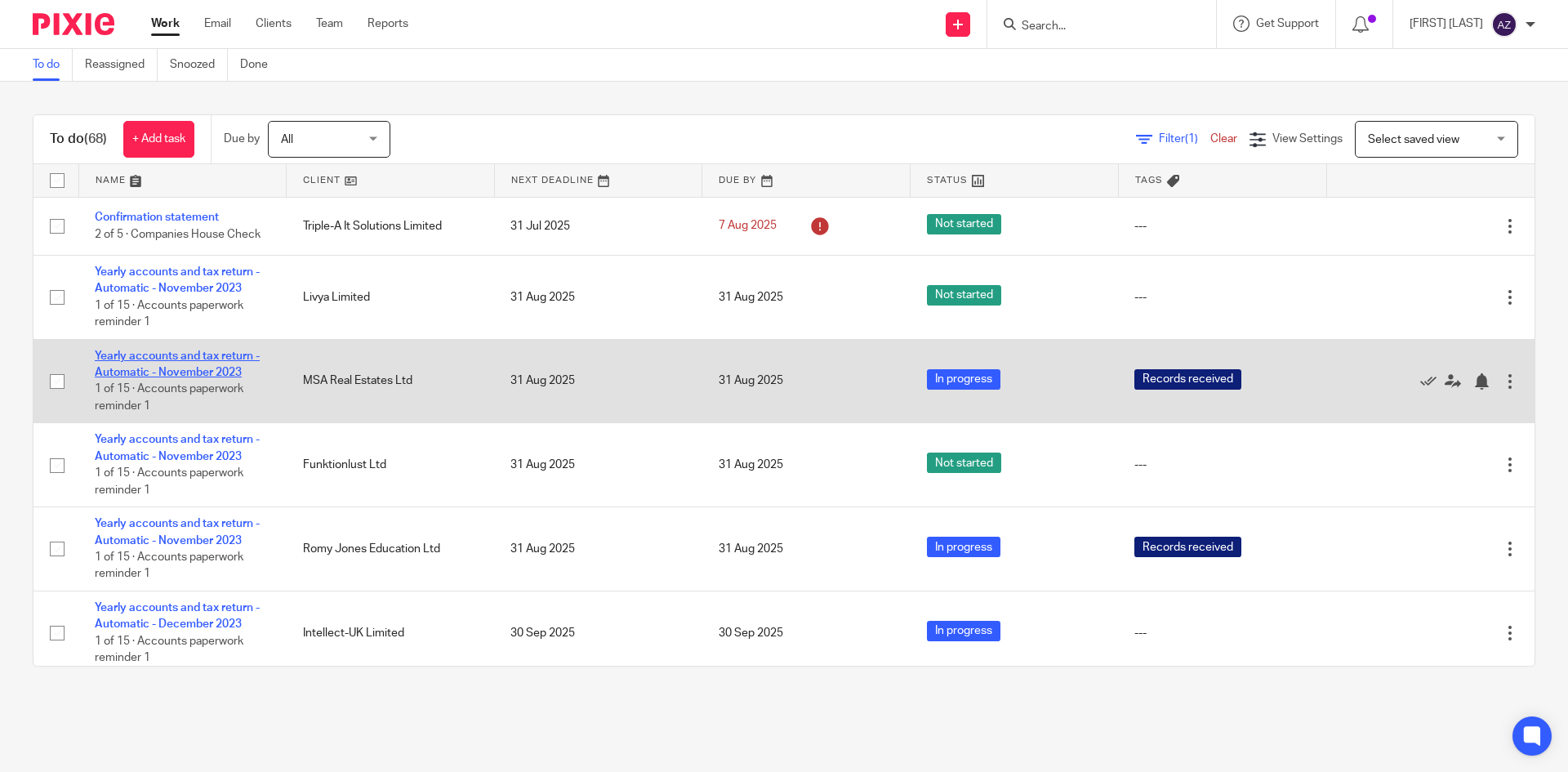 click on "Yearly accounts and tax return - Automatic - November 2023" at bounding box center [177, 364] 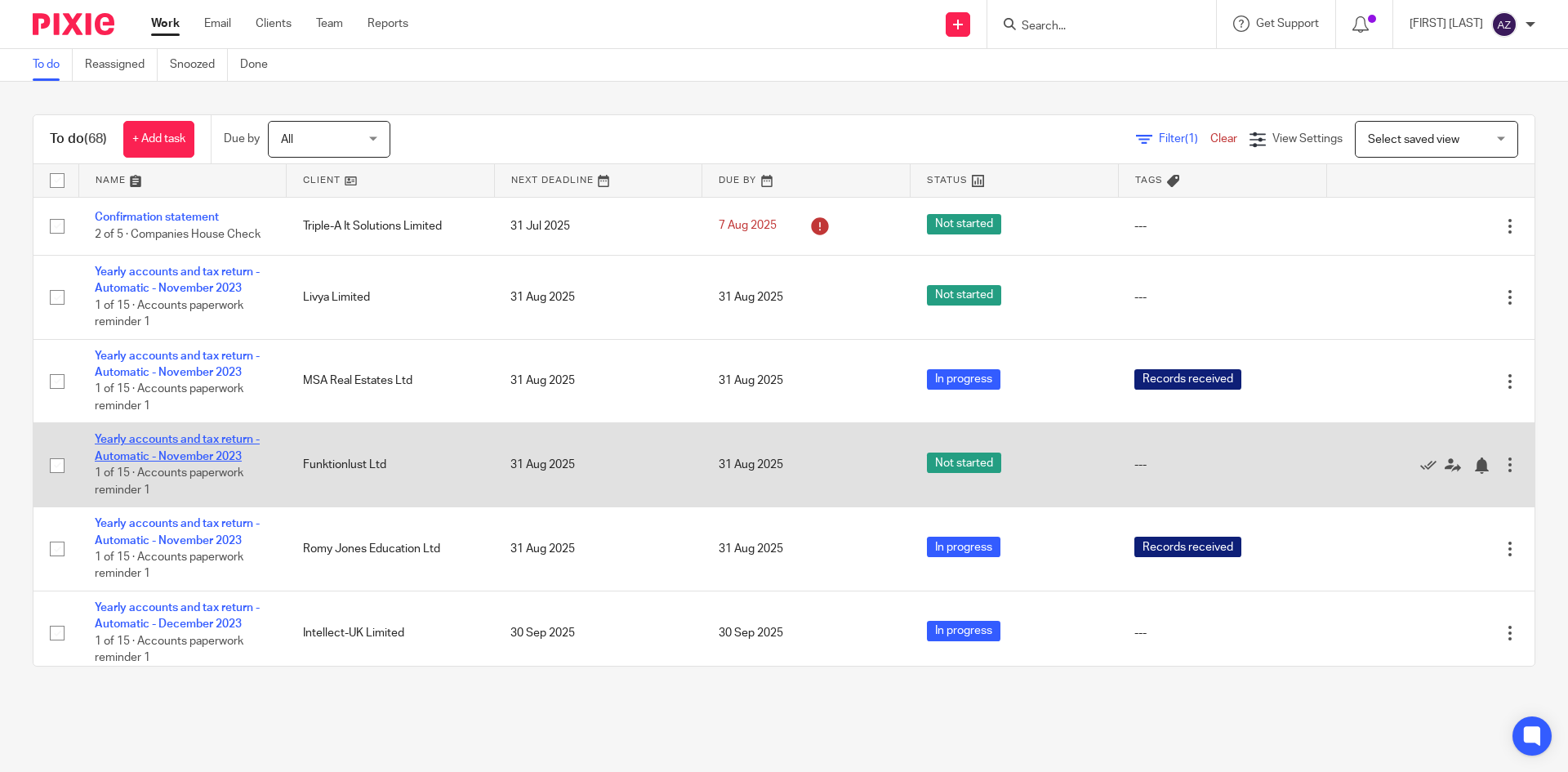 click on "Yearly accounts and tax return - Automatic - November 2023" at bounding box center (177, 448) 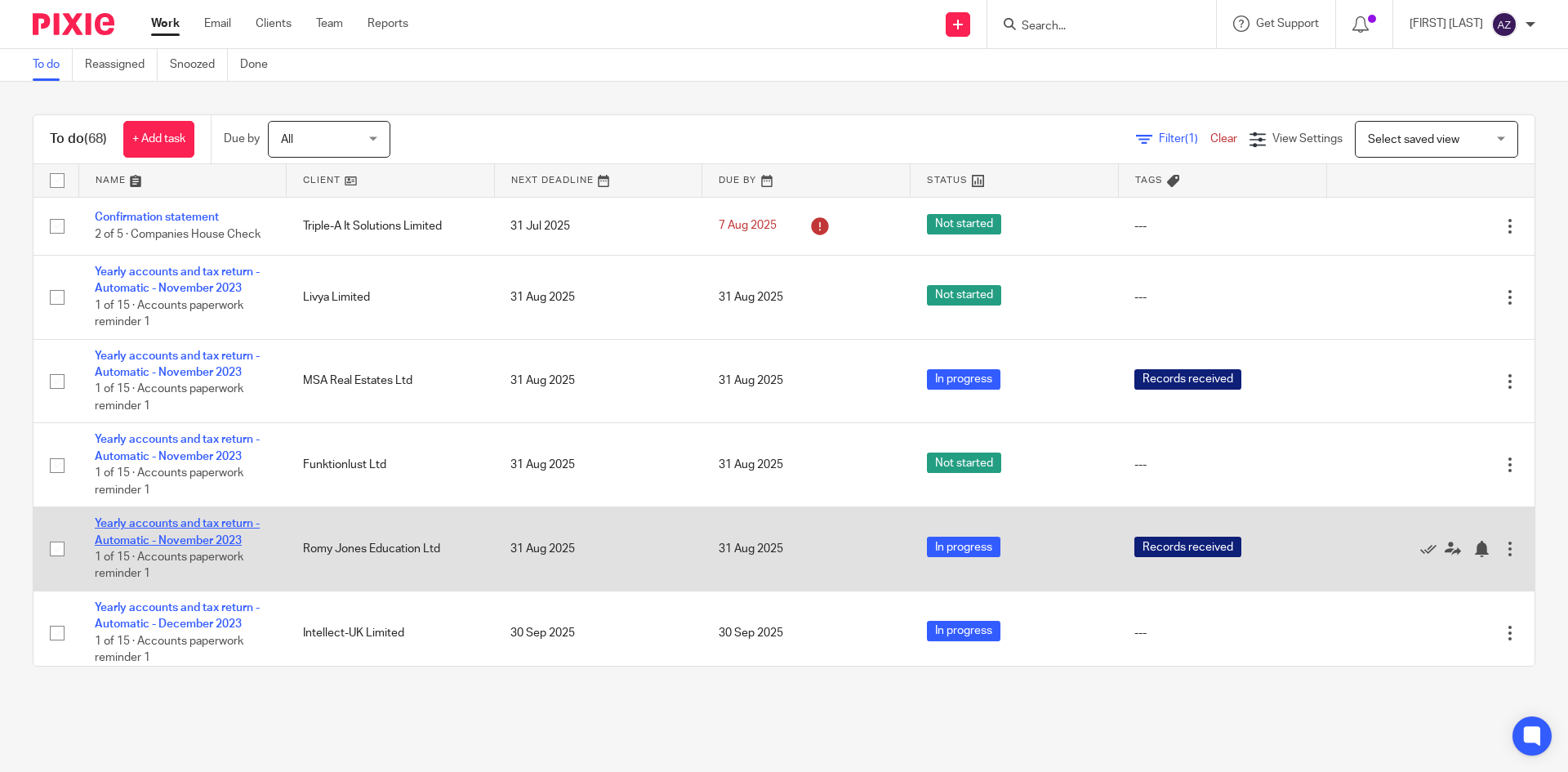 click on "Yearly accounts and tax return - Automatic - November 2023" at bounding box center (177, 532) 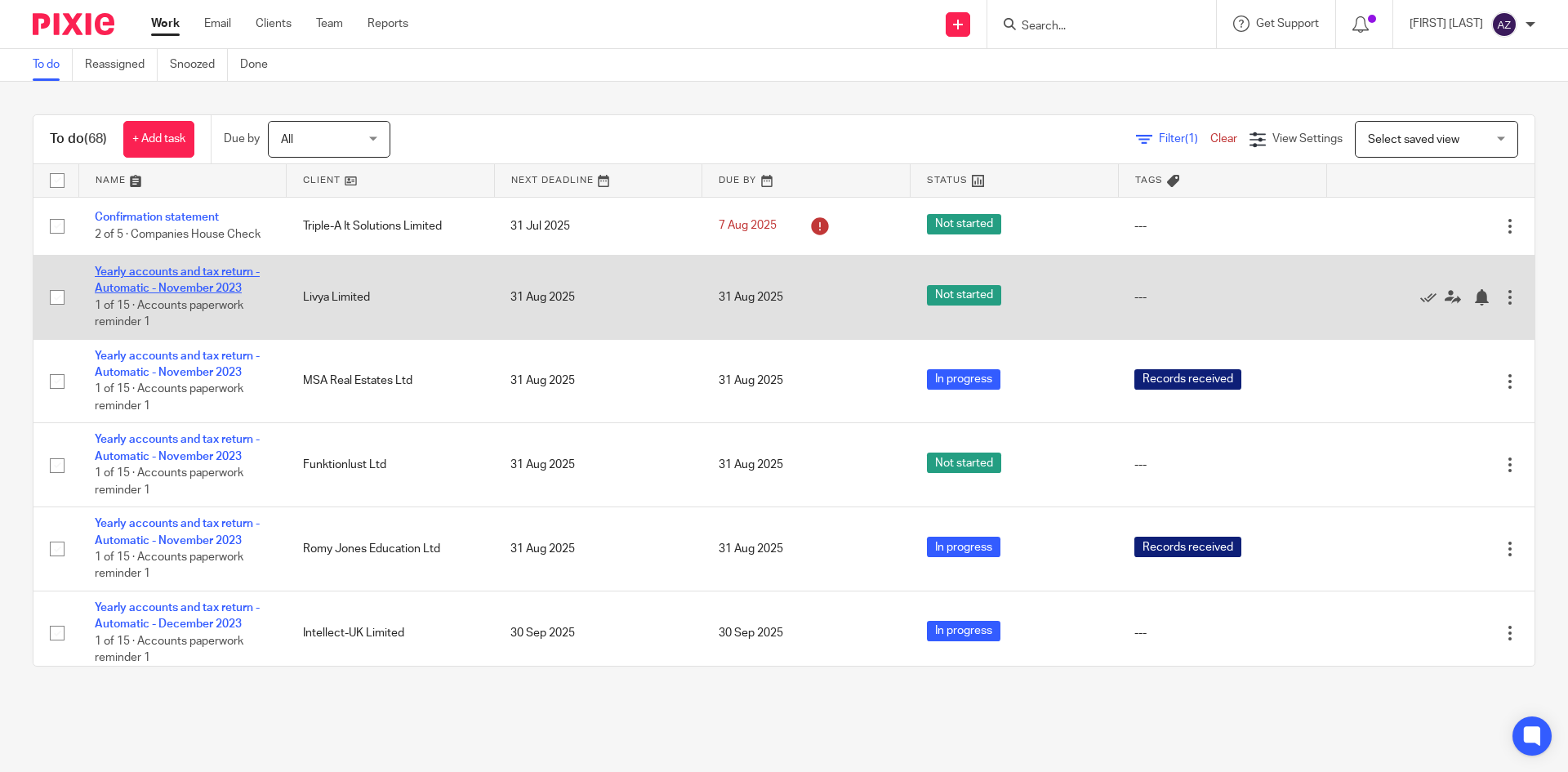 click on "Yearly accounts and tax return - Automatic - November 2023" at bounding box center (177, 280) 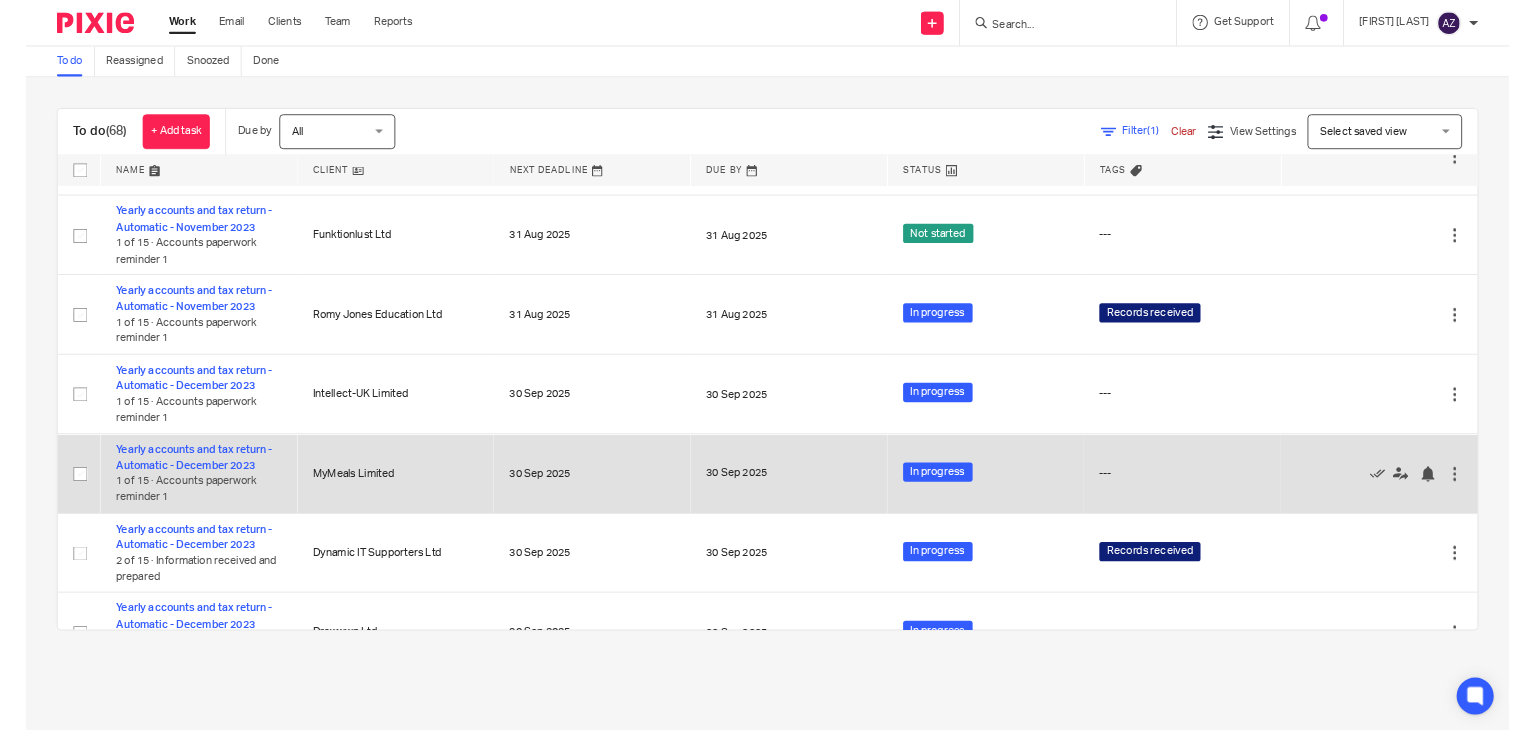 scroll, scrollTop: 300, scrollLeft: 0, axis: vertical 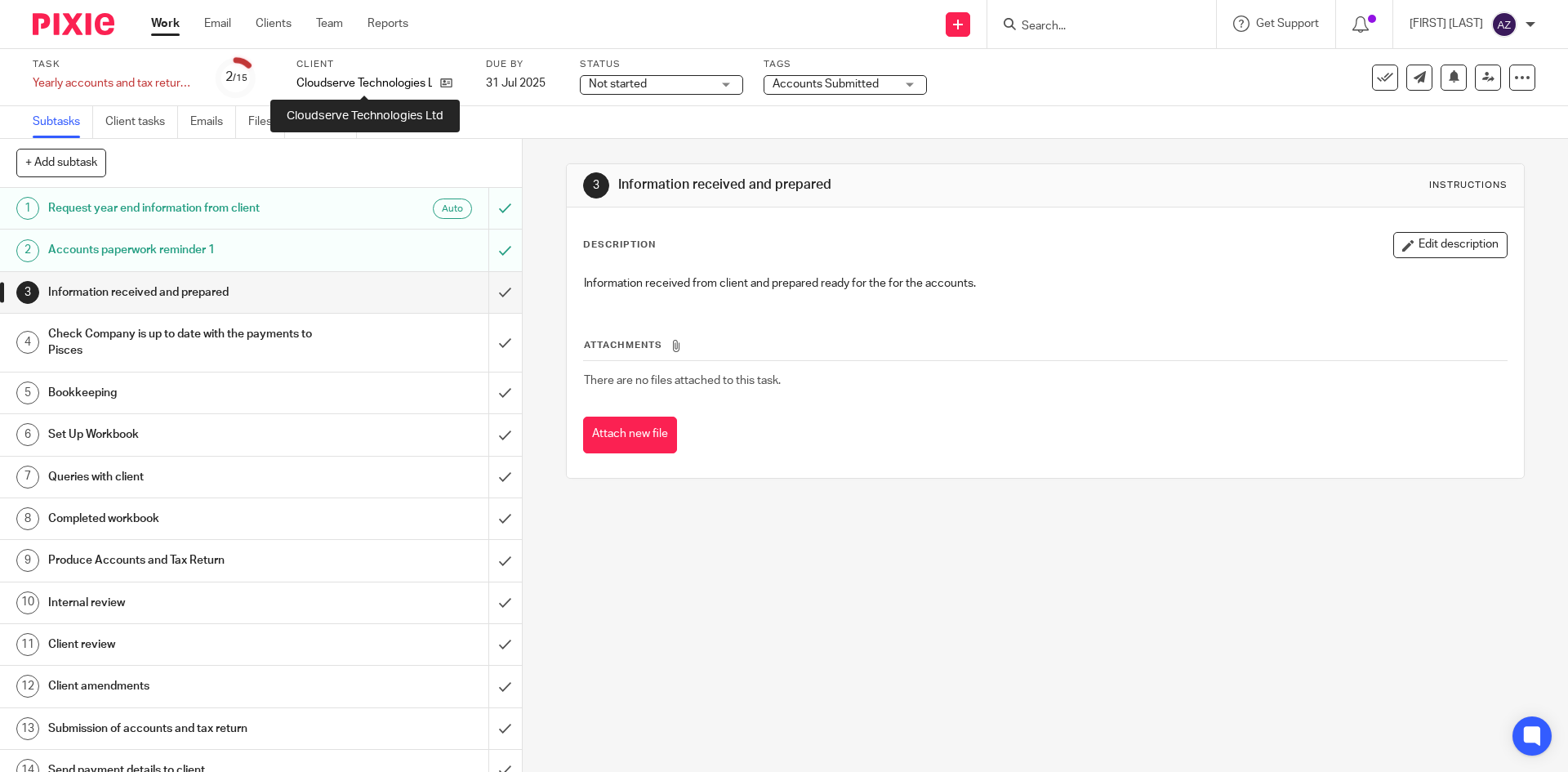 click on "Cloudserve Technologies Ltd" at bounding box center [364, 83] 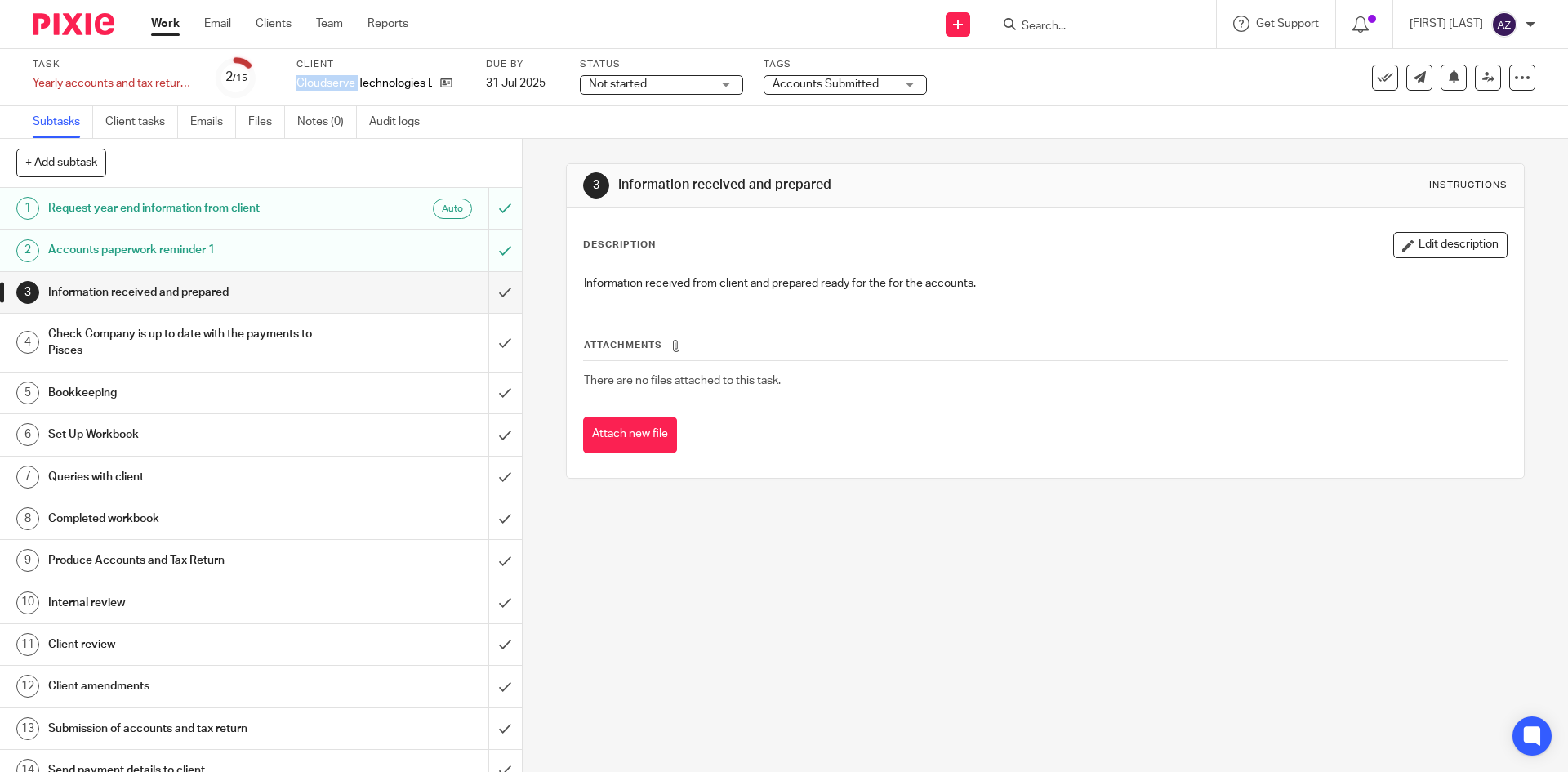 click on "Cloudserve Technologies Ltd" at bounding box center [364, 83] 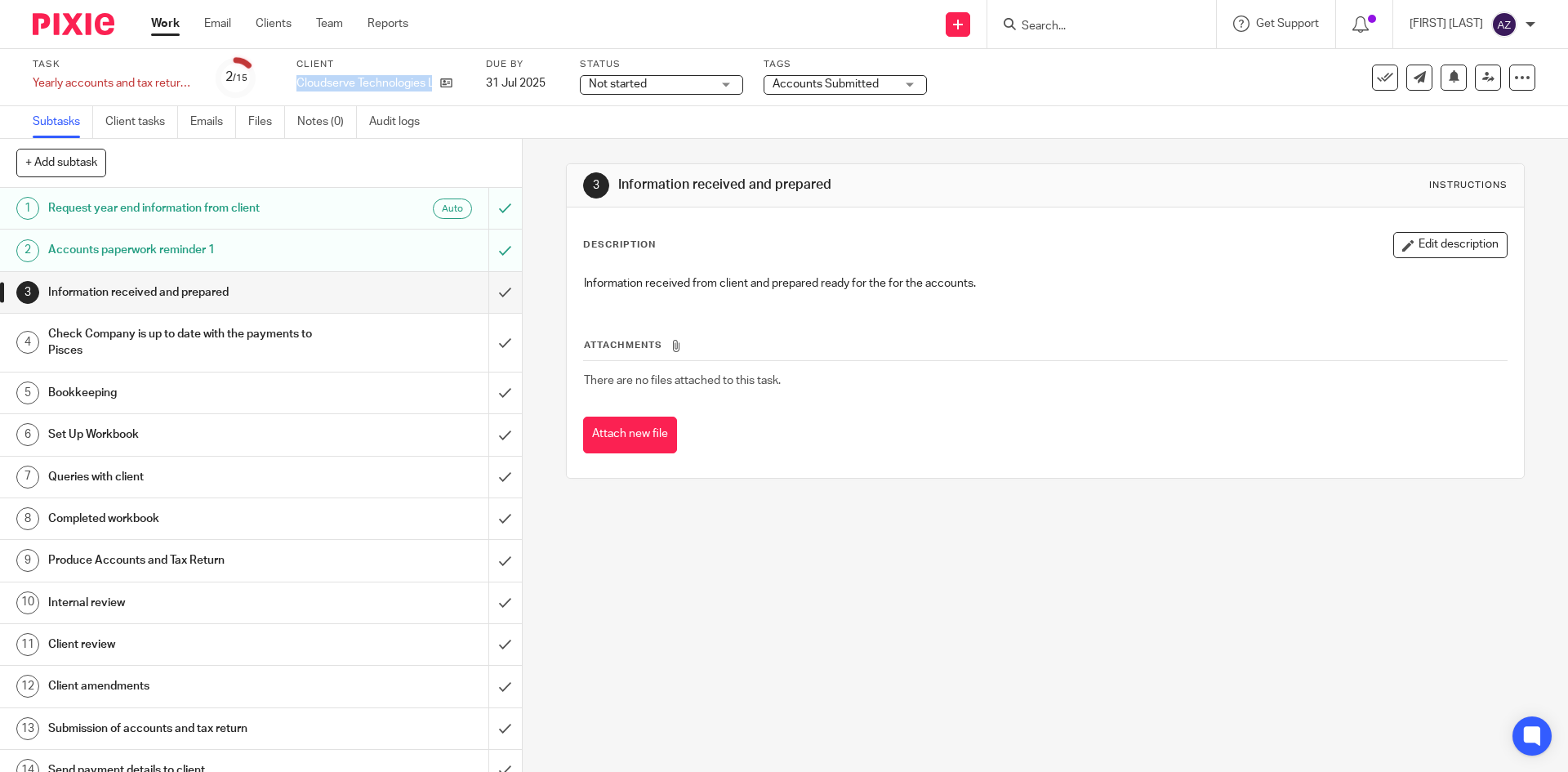 click on "Cloudserve Technologies Ltd" at bounding box center [364, 83] 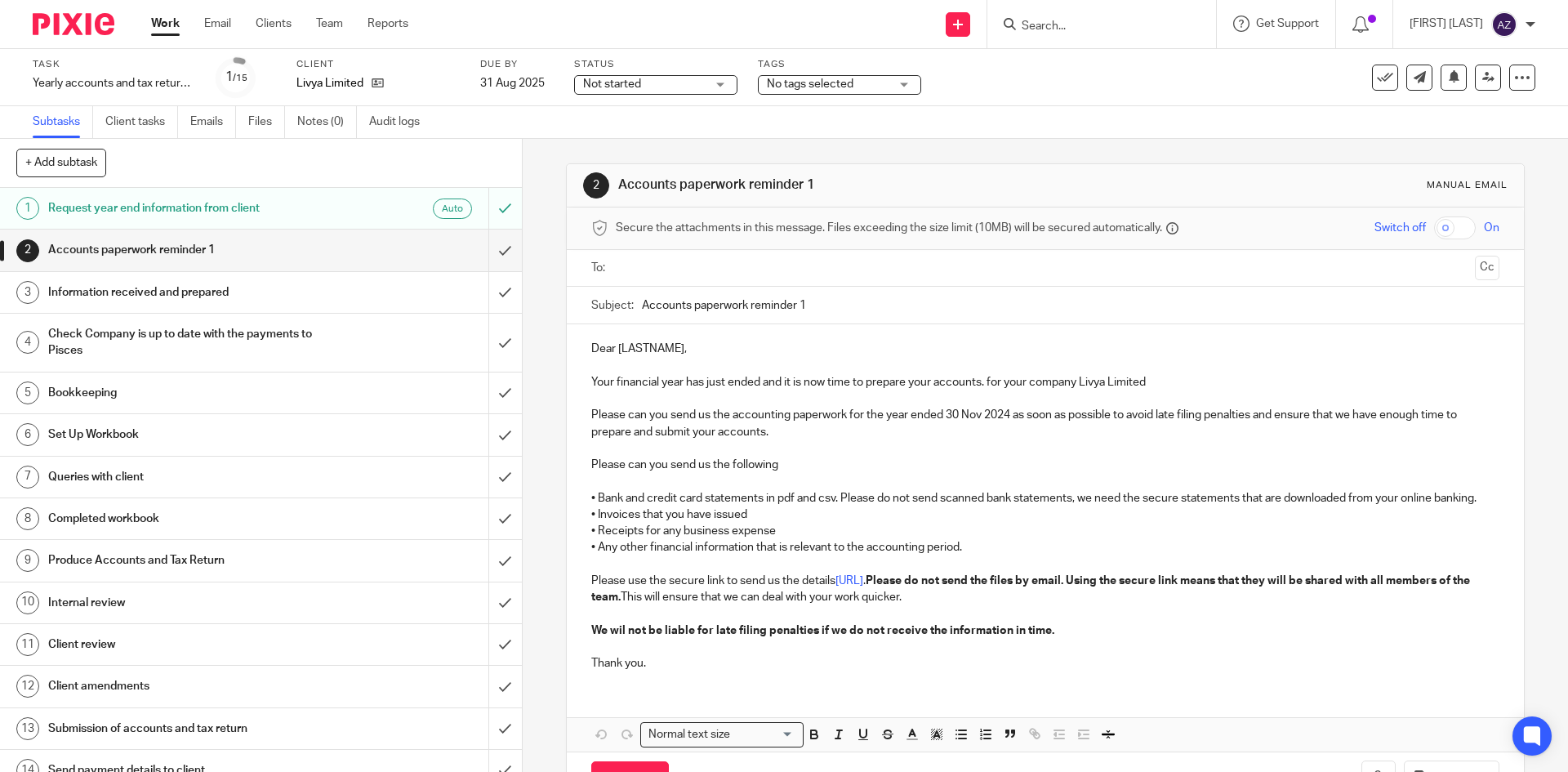 scroll, scrollTop: 0, scrollLeft: 0, axis: both 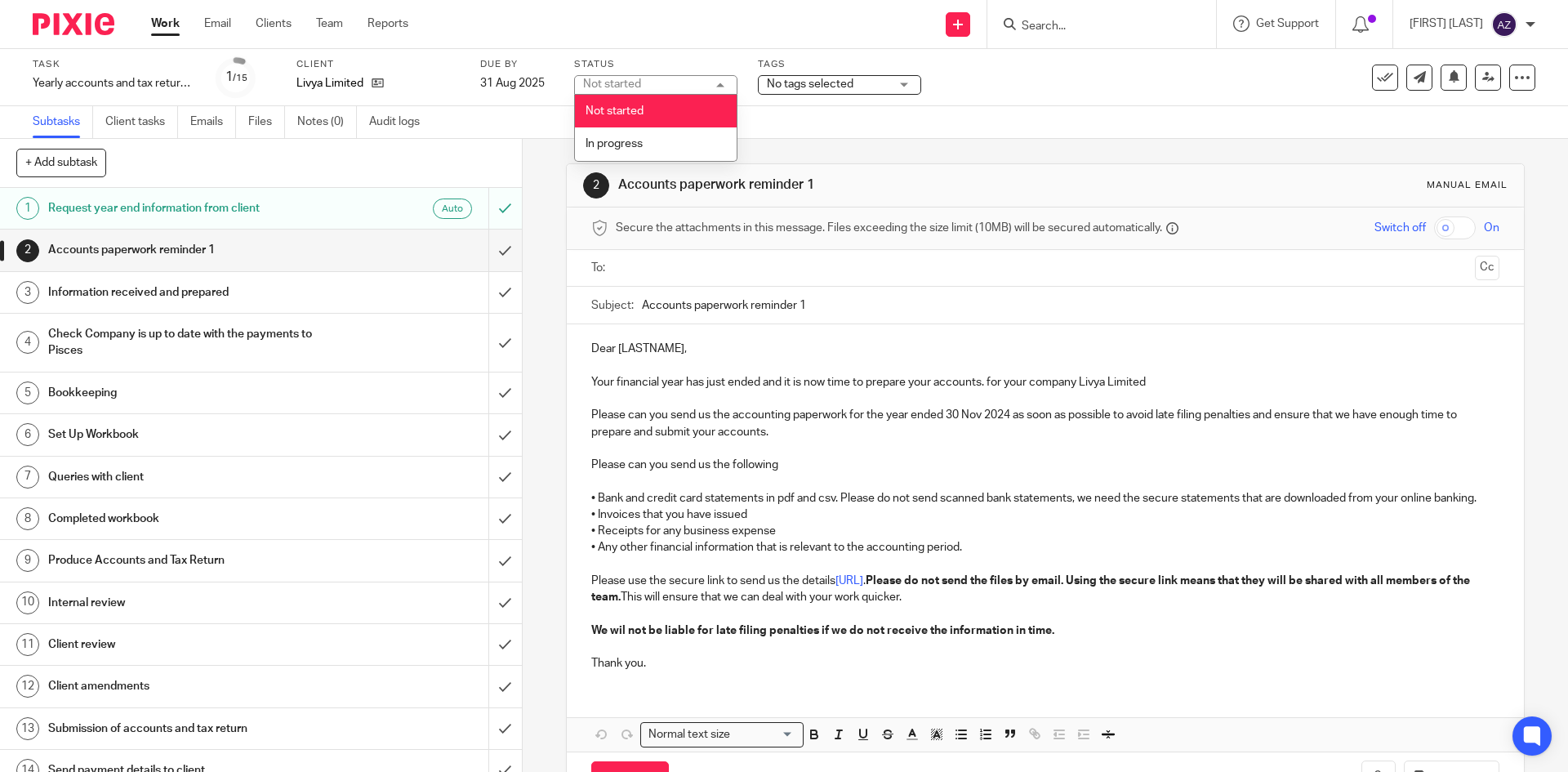 click on "Send new email
Create task
Add client
Get Support
Contact via email
Check our documentation
Access the academy
View roadmap" at bounding box center [1000, 24] 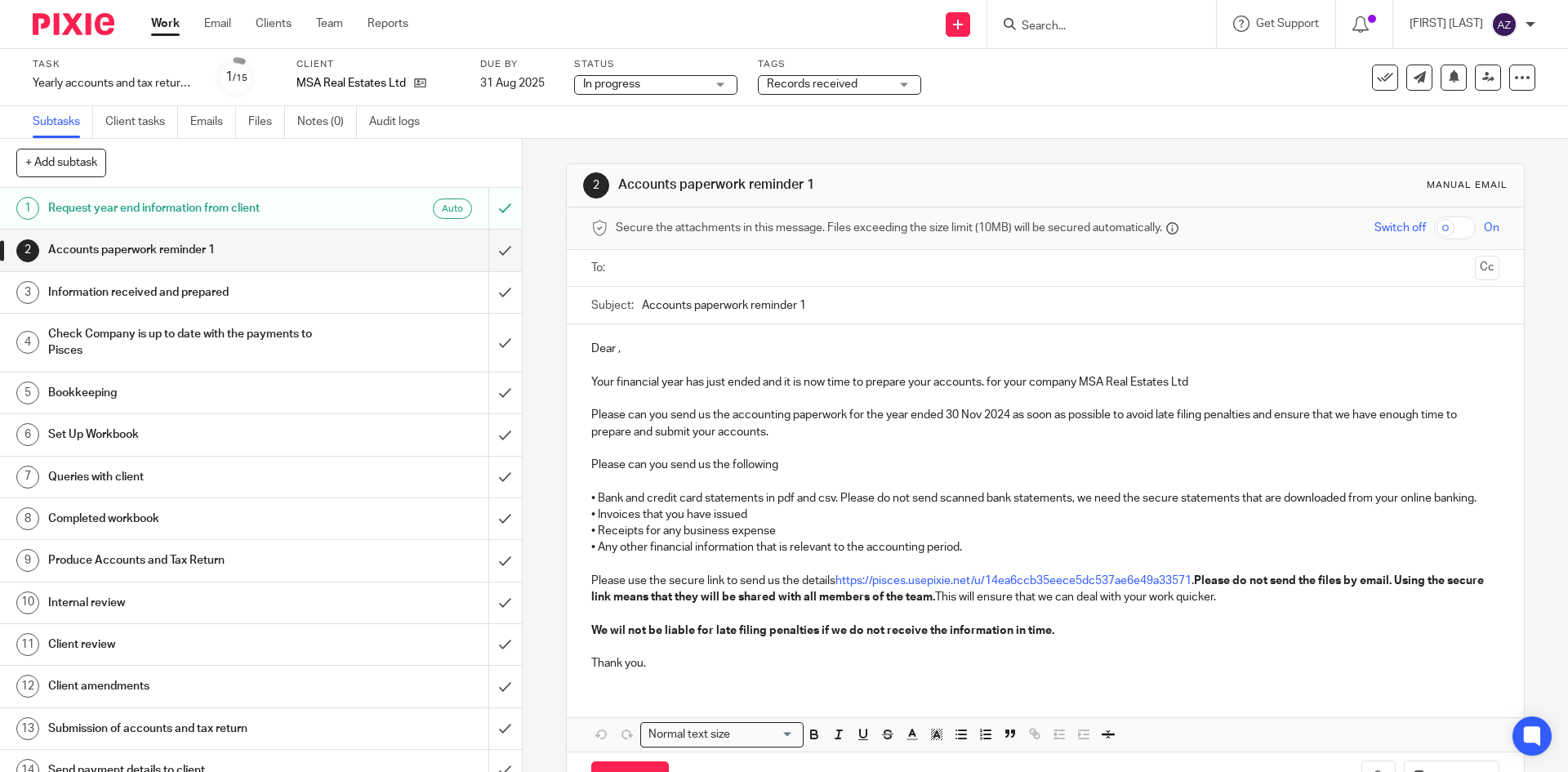 scroll, scrollTop: 0, scrollLeft: 0, axis: both 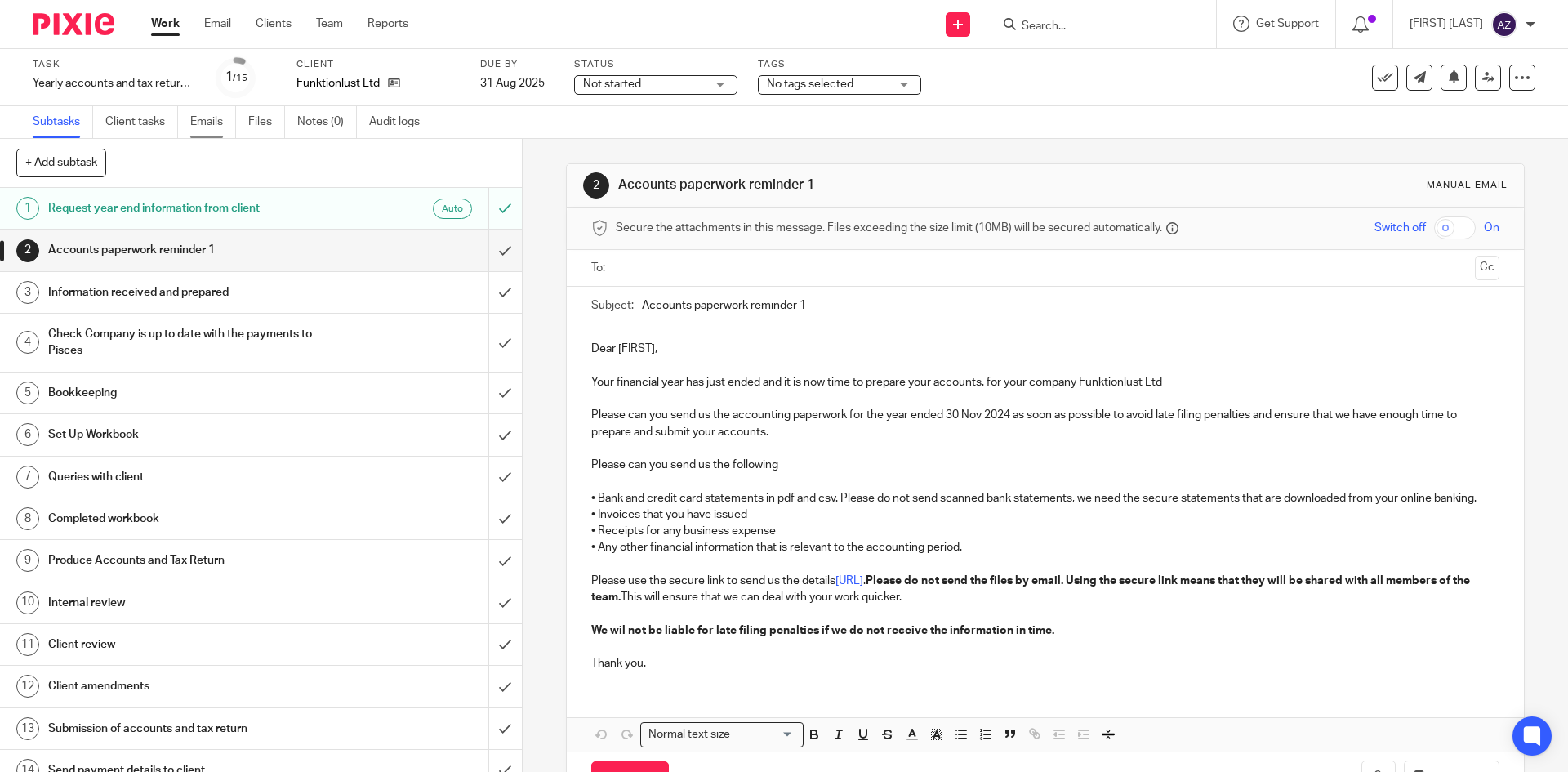 click on "Emails" at bounding box center (213, 122) 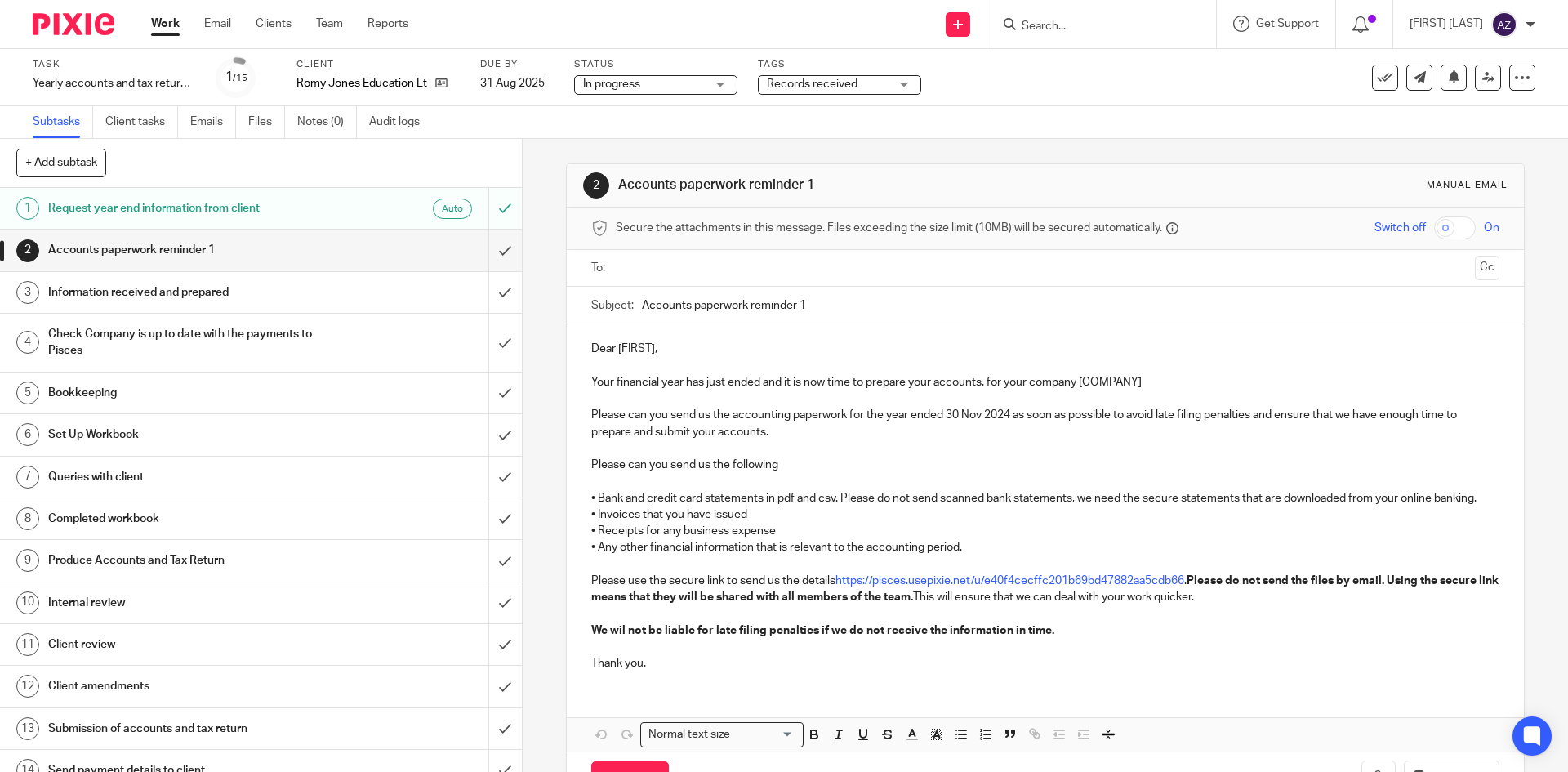 scroll, scrollTop: 0, scrollLeft: 0, axis: both 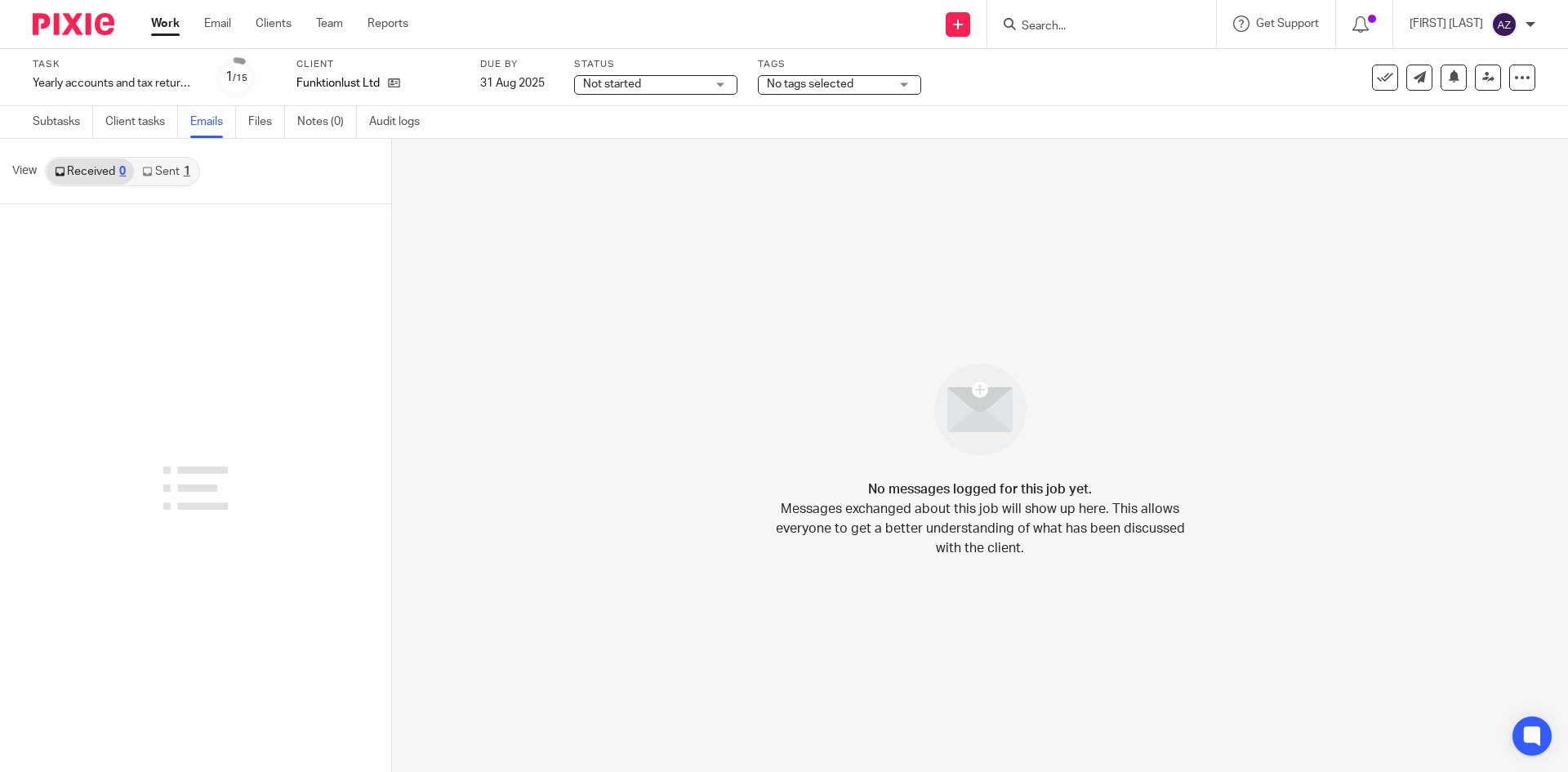 click on "Sent
1" at bounding box center [166, 172] 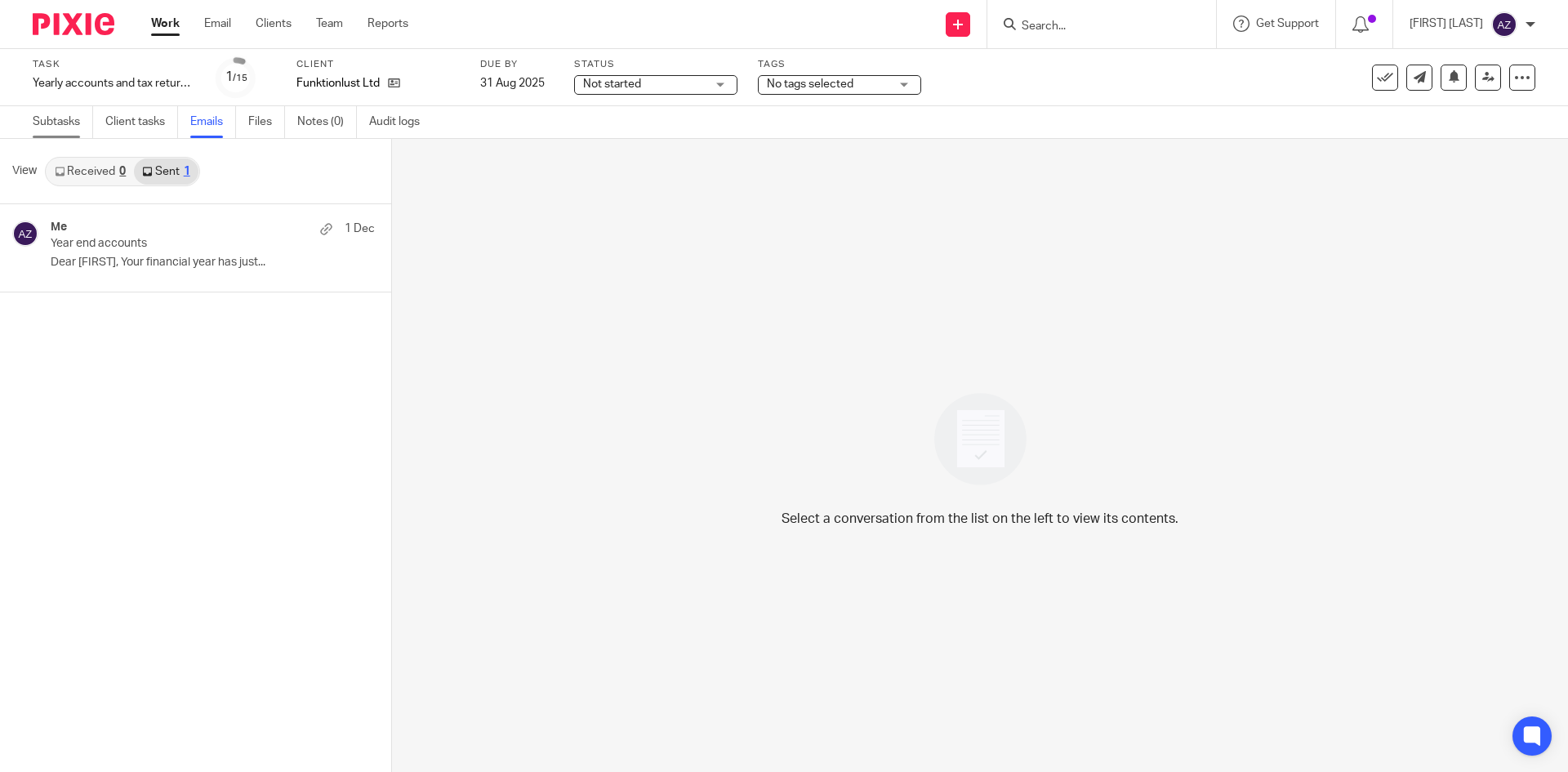 click on "Subtasks" at bounding box center [63, 122] 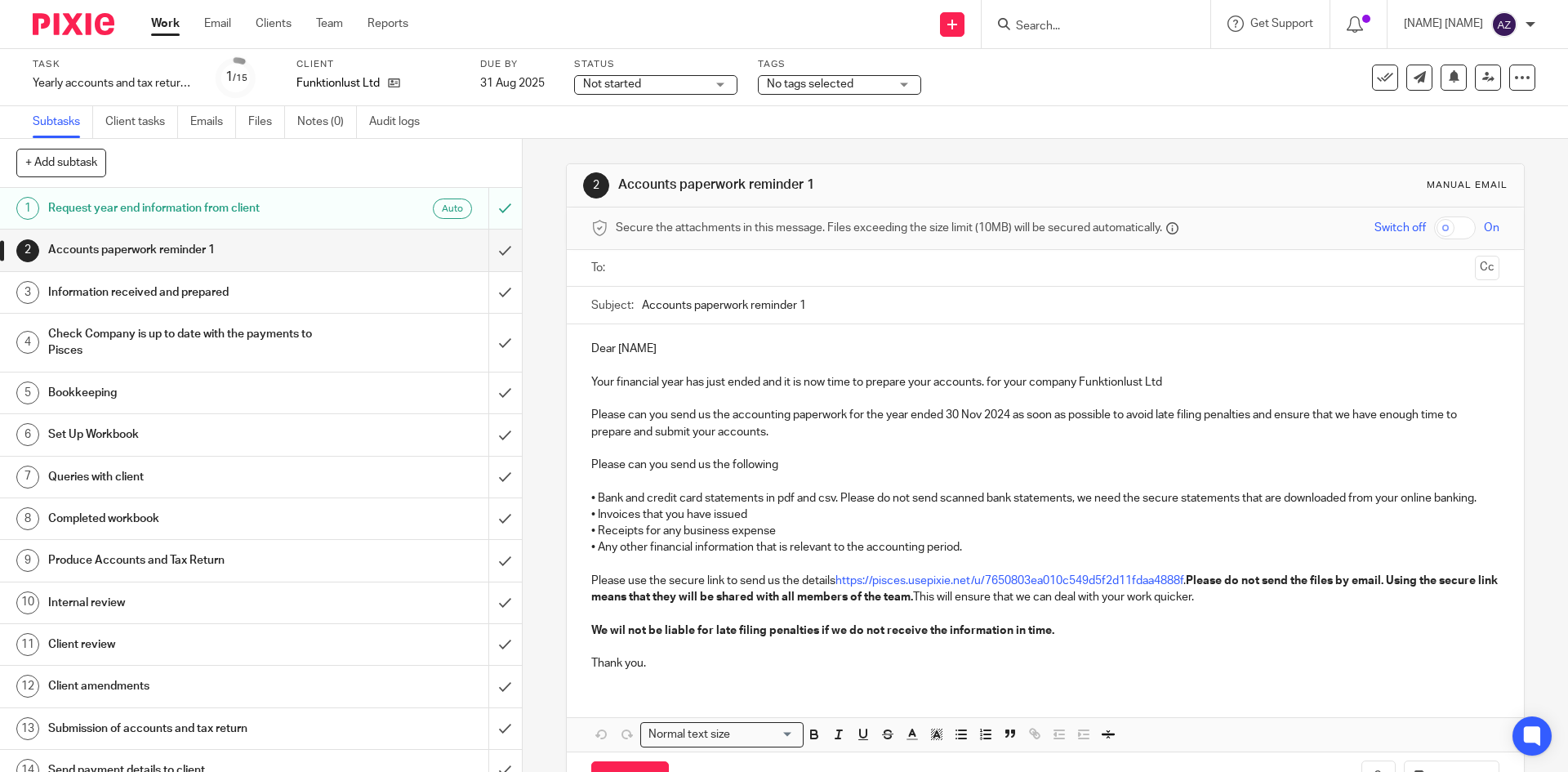 scroll, scrollTop: 0, scrollLeft: 0, axis: both 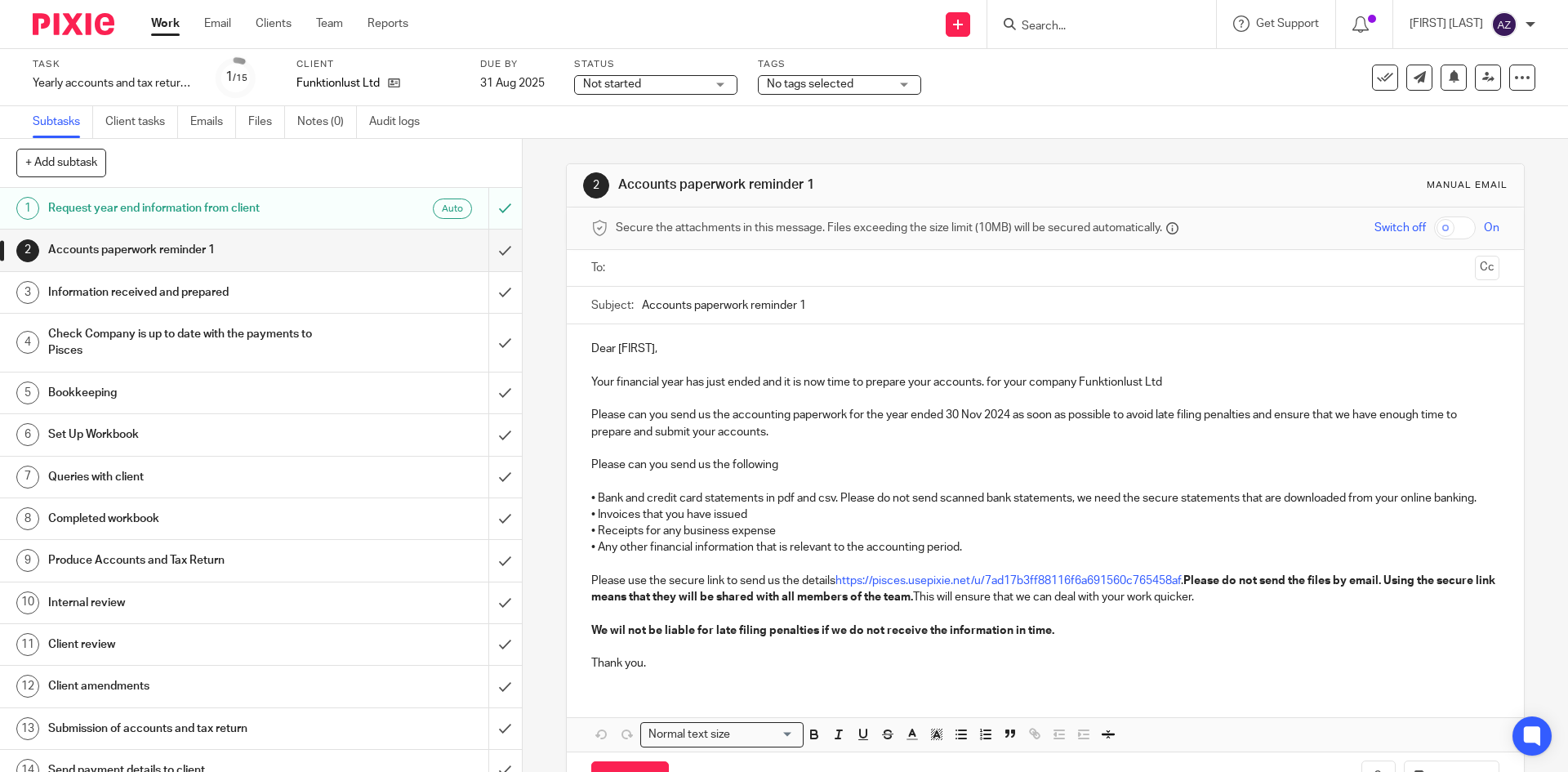 click at bounding box center (1045, 268) 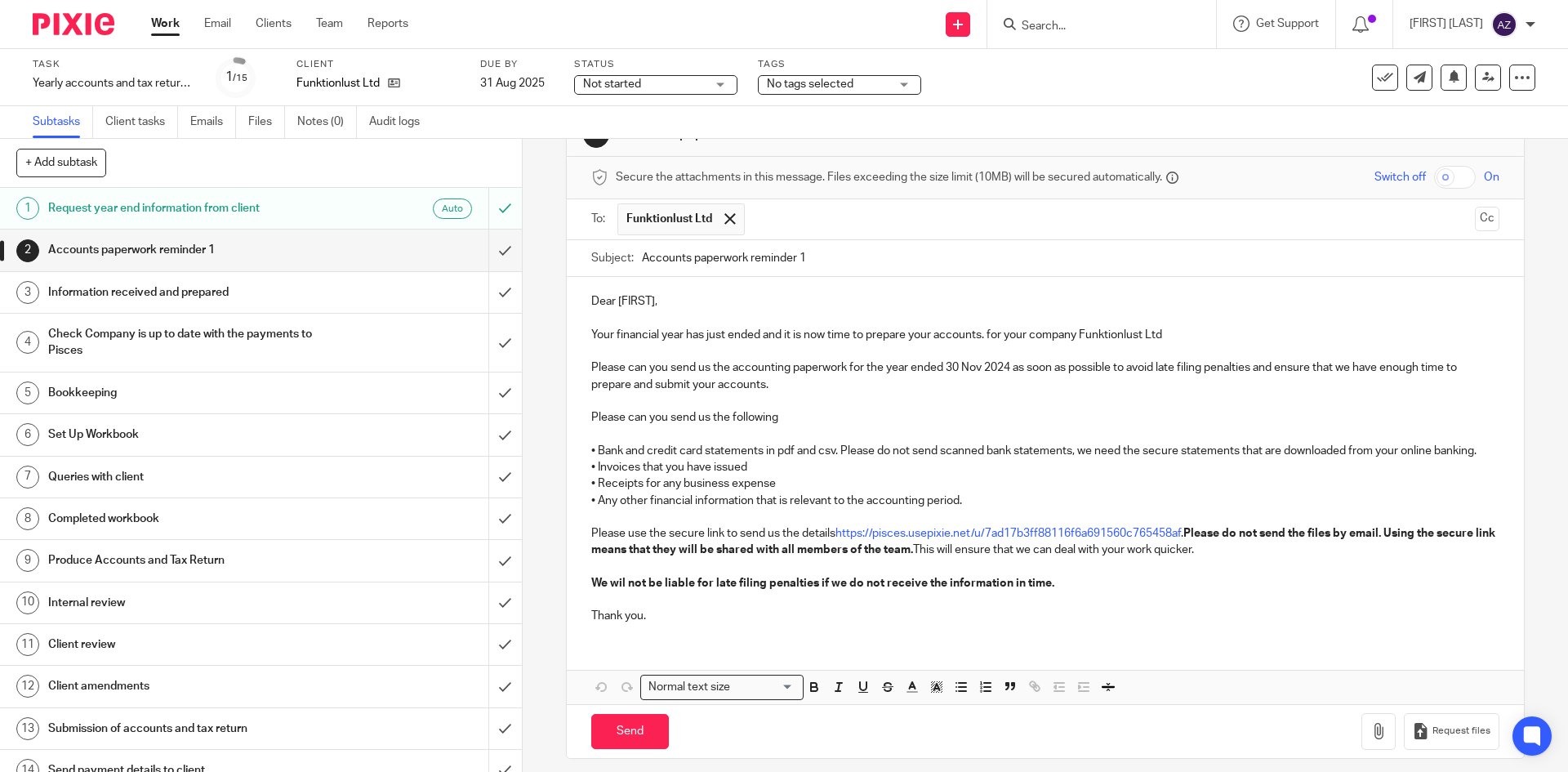 scroll, scrollTop: 78, scrollLeft: 0, axis: vertical 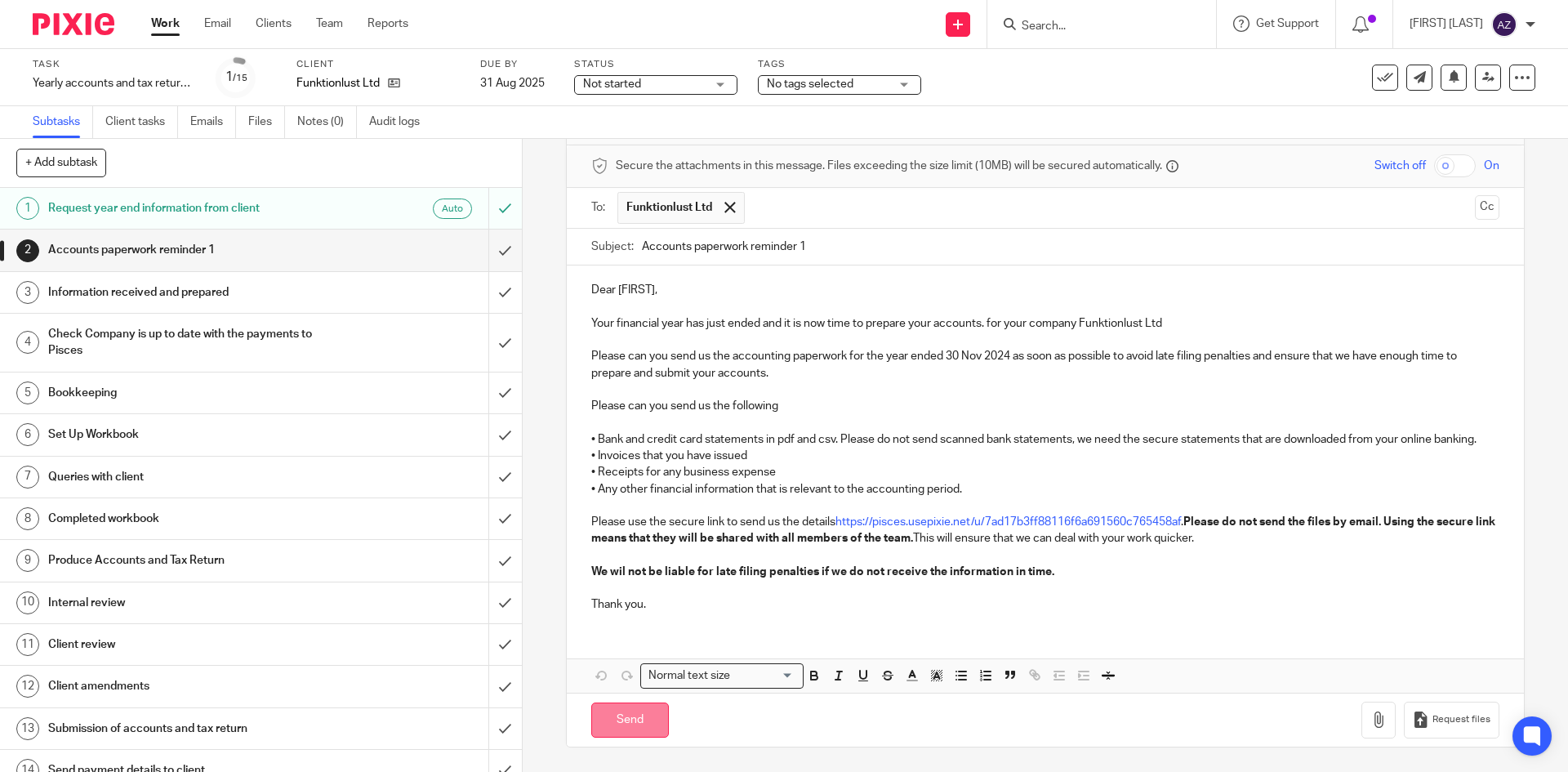 click on "Send" at bounding box center (630, 720) 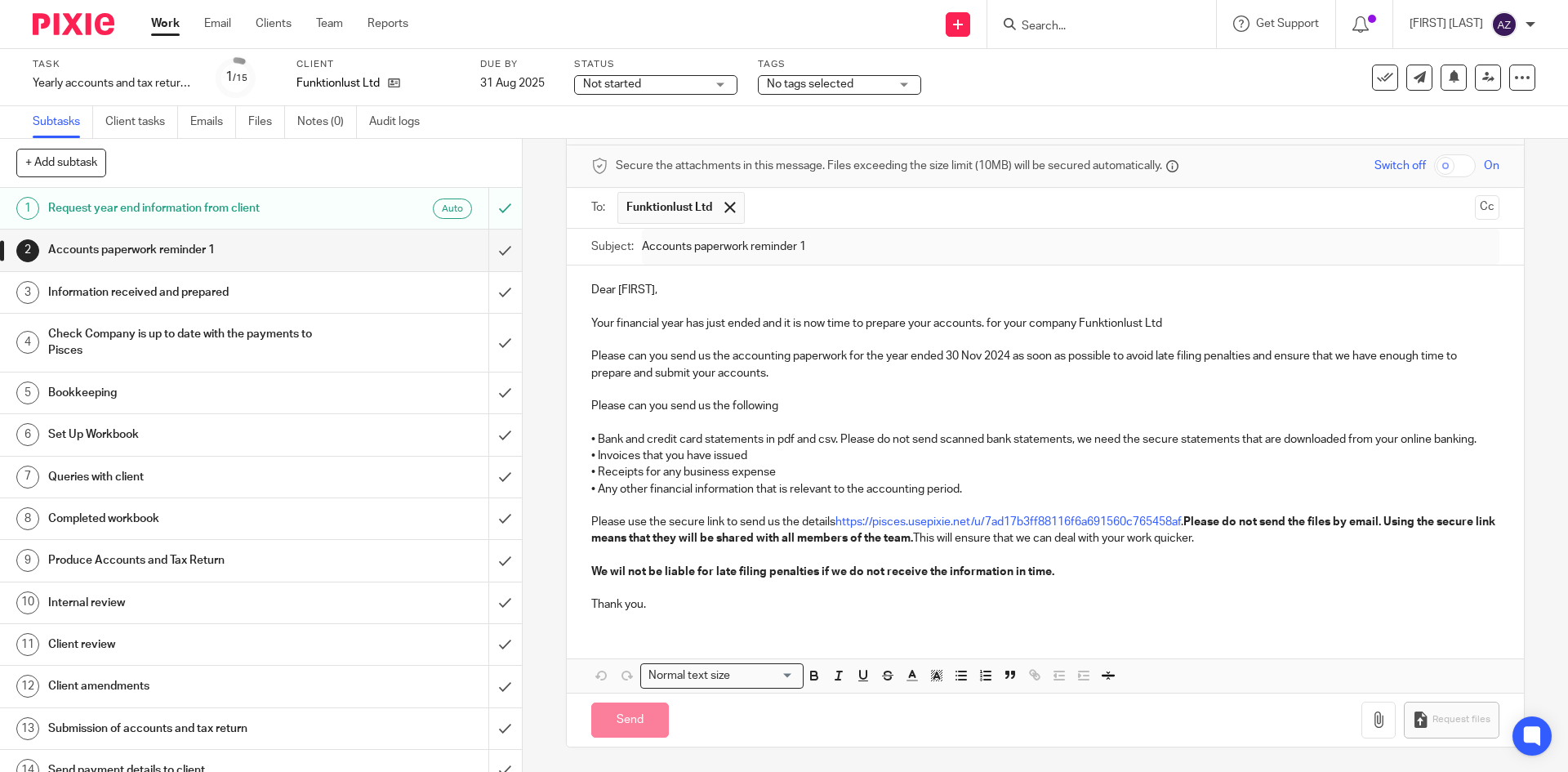 type on "Sent" 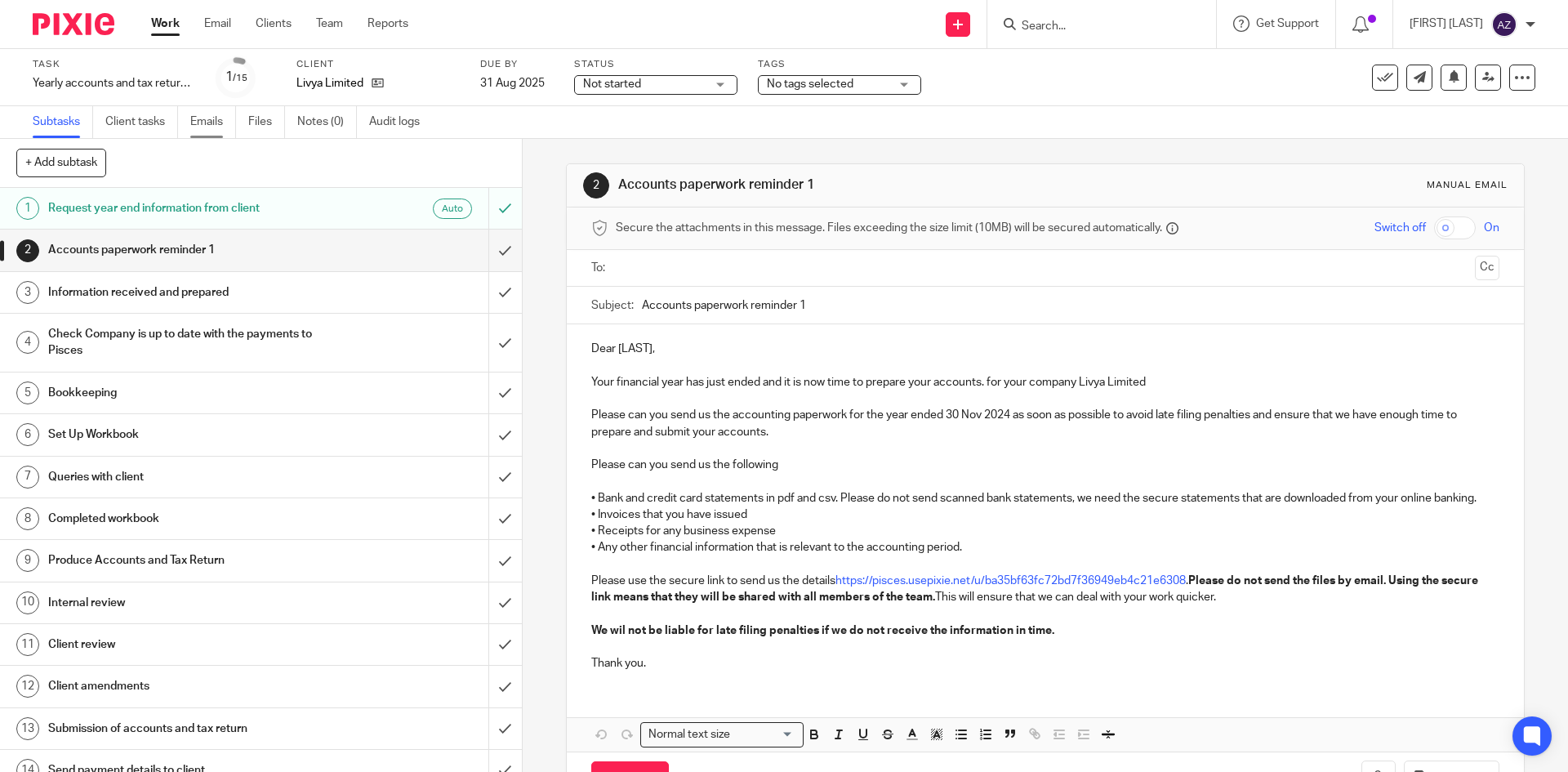 scroll, scrollTop: 0, scrollLeft: 0, axis: both 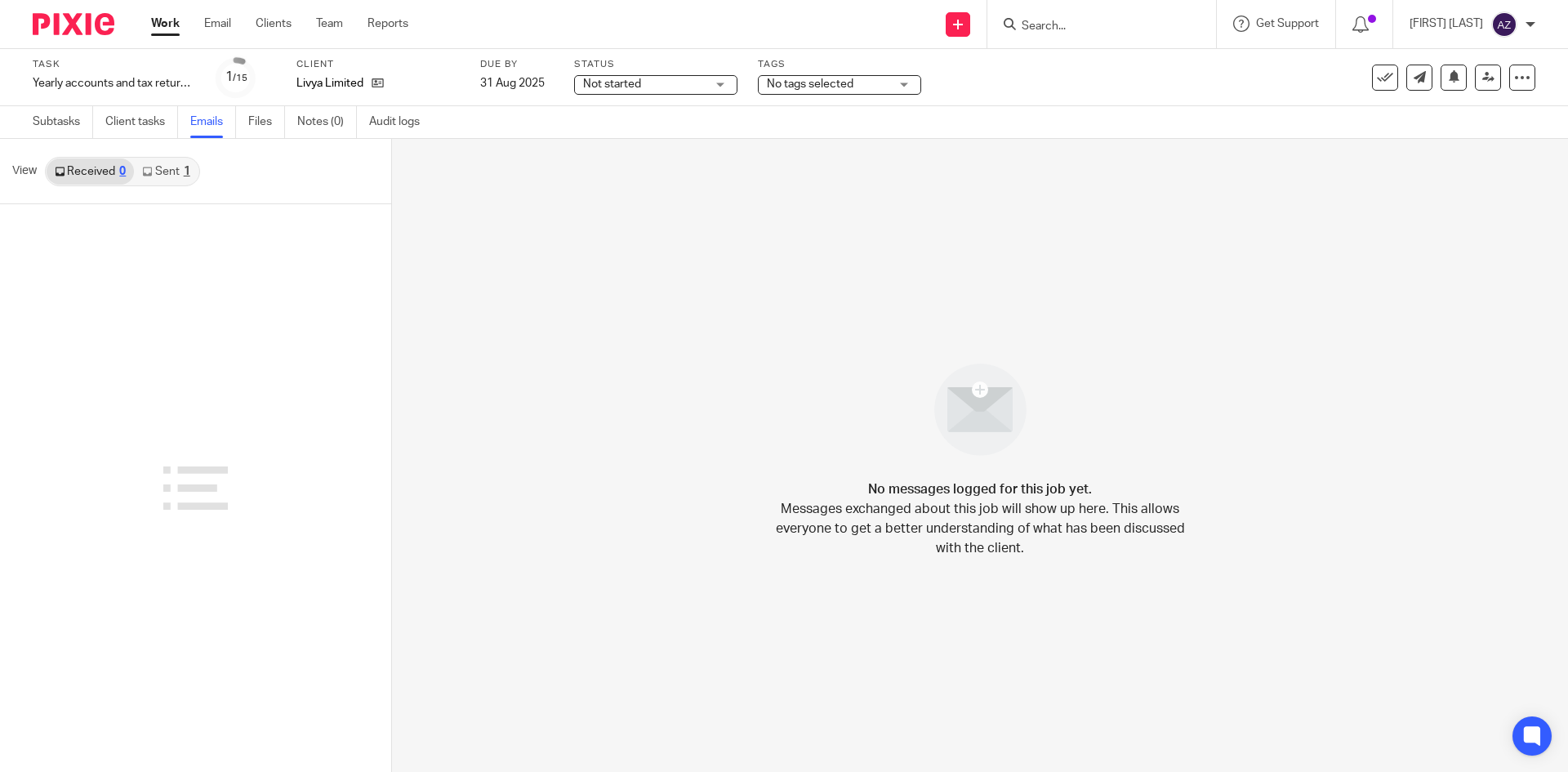 click on "Sent
1" at bounding box center (166, 172) 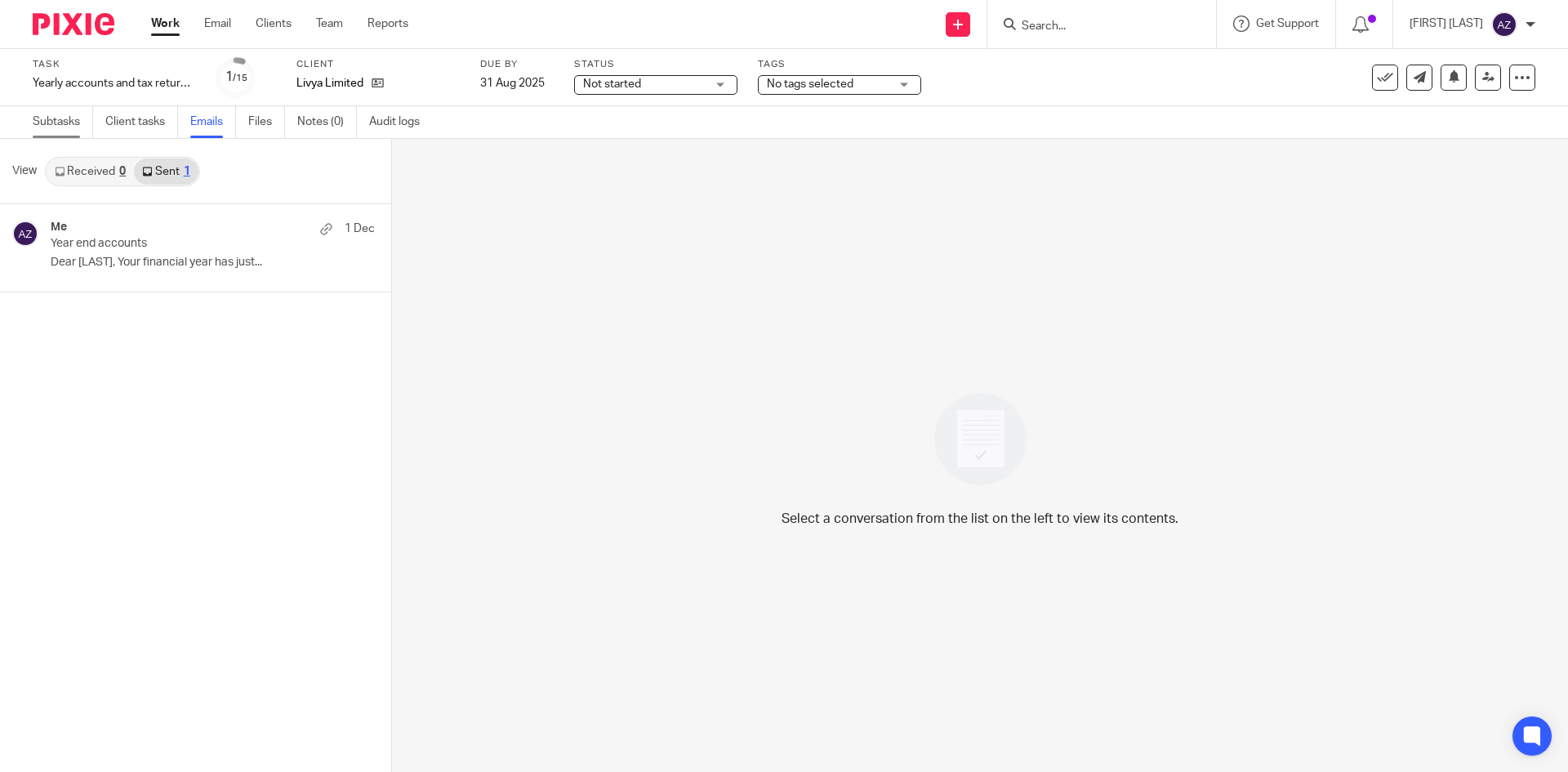 click on "Subtasks" at bounding box center [63, 122] 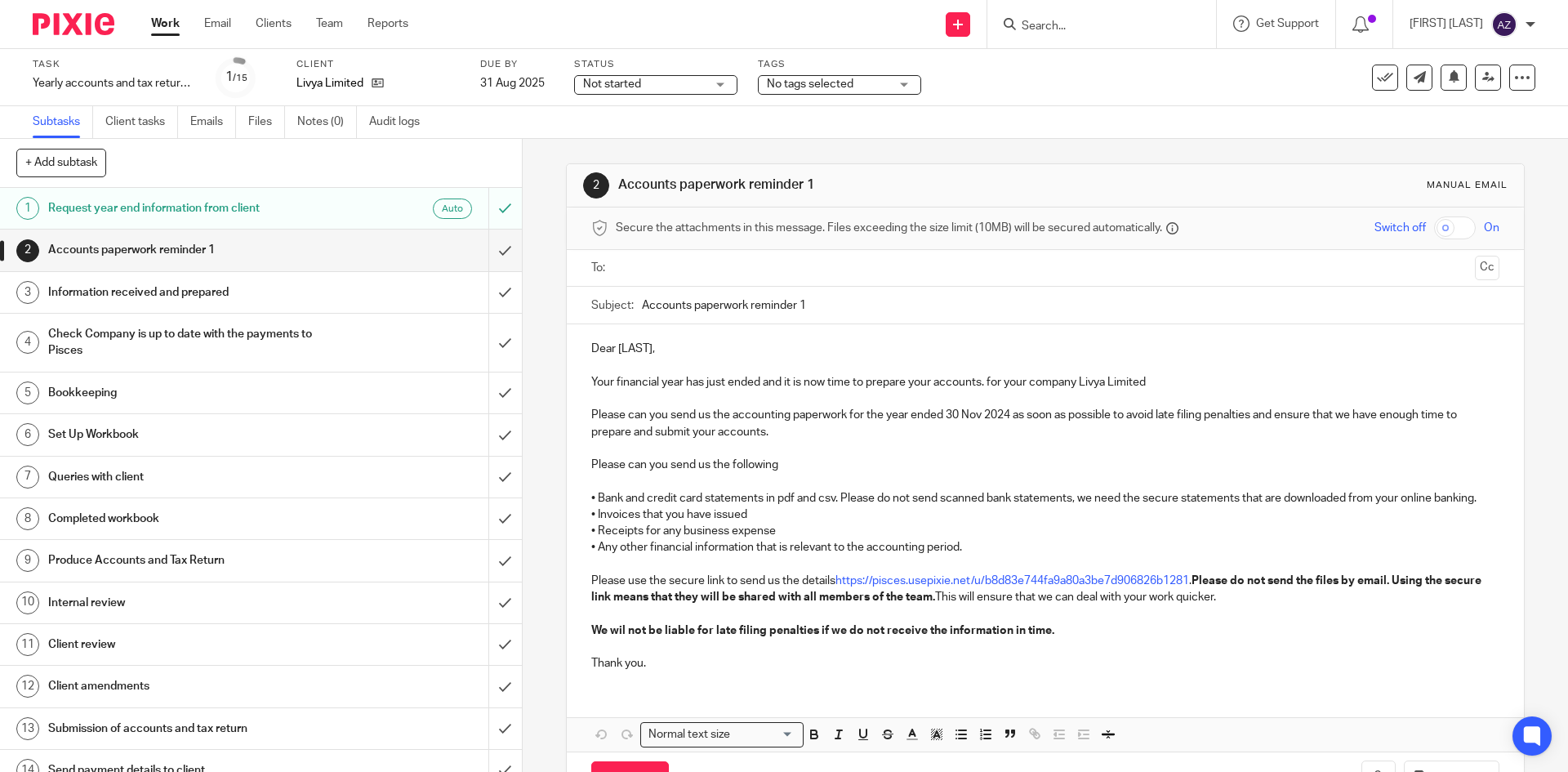 scroll, scrollTop: 0, scrollLeft: 0, axis: both 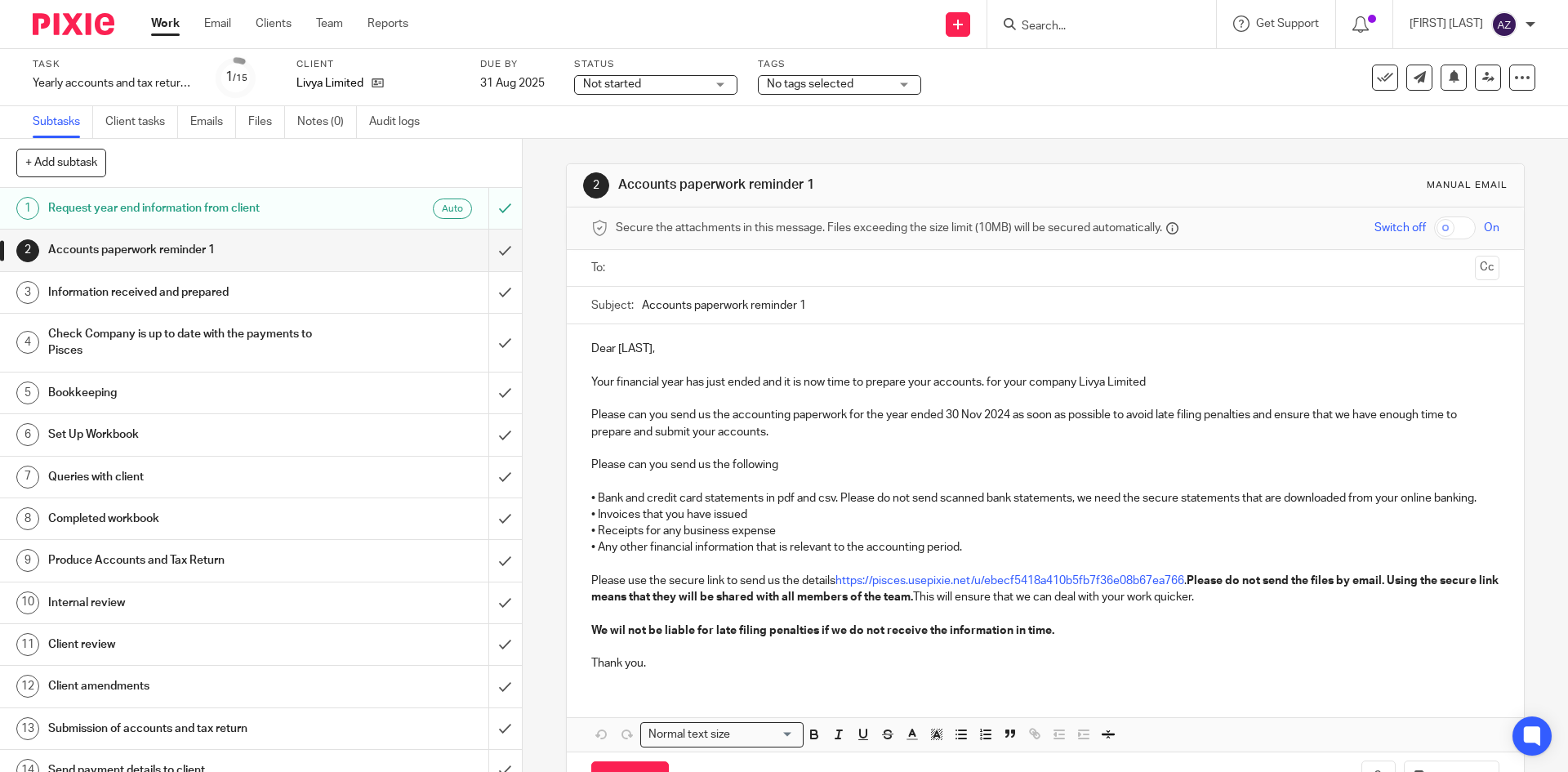 click at bounding box center (1045, 268) 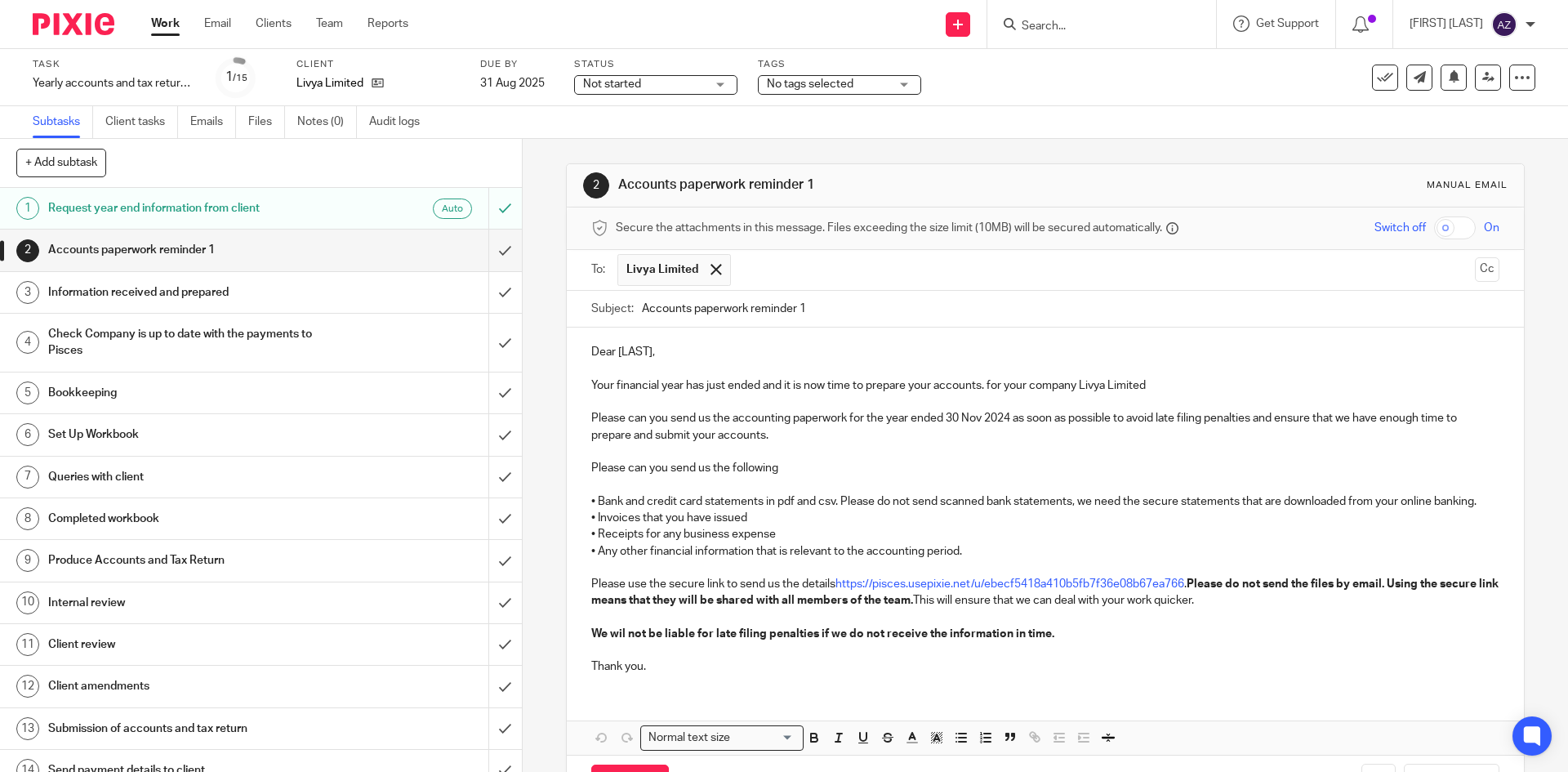 scroll, scrollTop: 78, scrollLeft: 0, axis: vertical 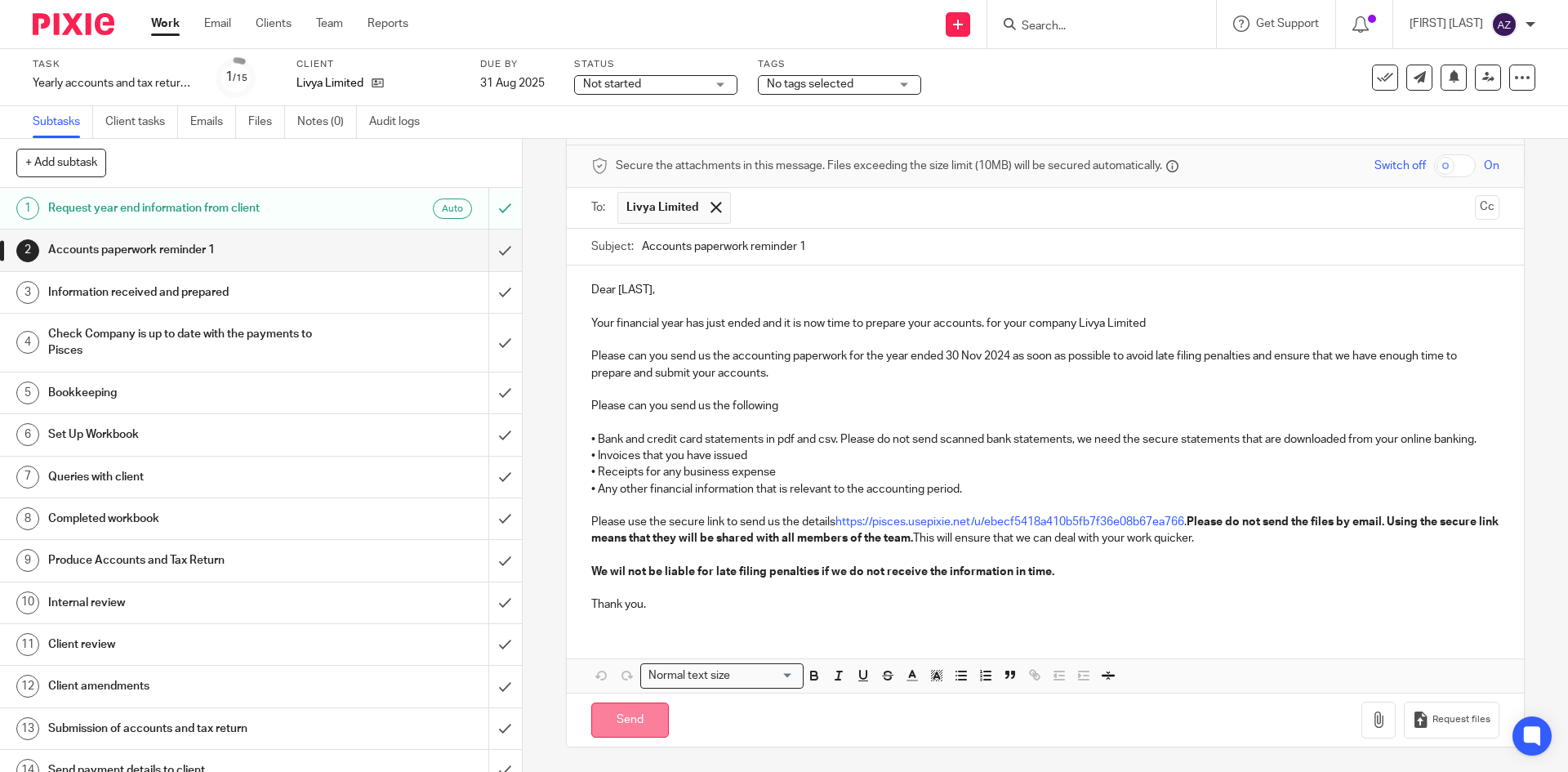 click on "Send" at bounding box center (630, 720) 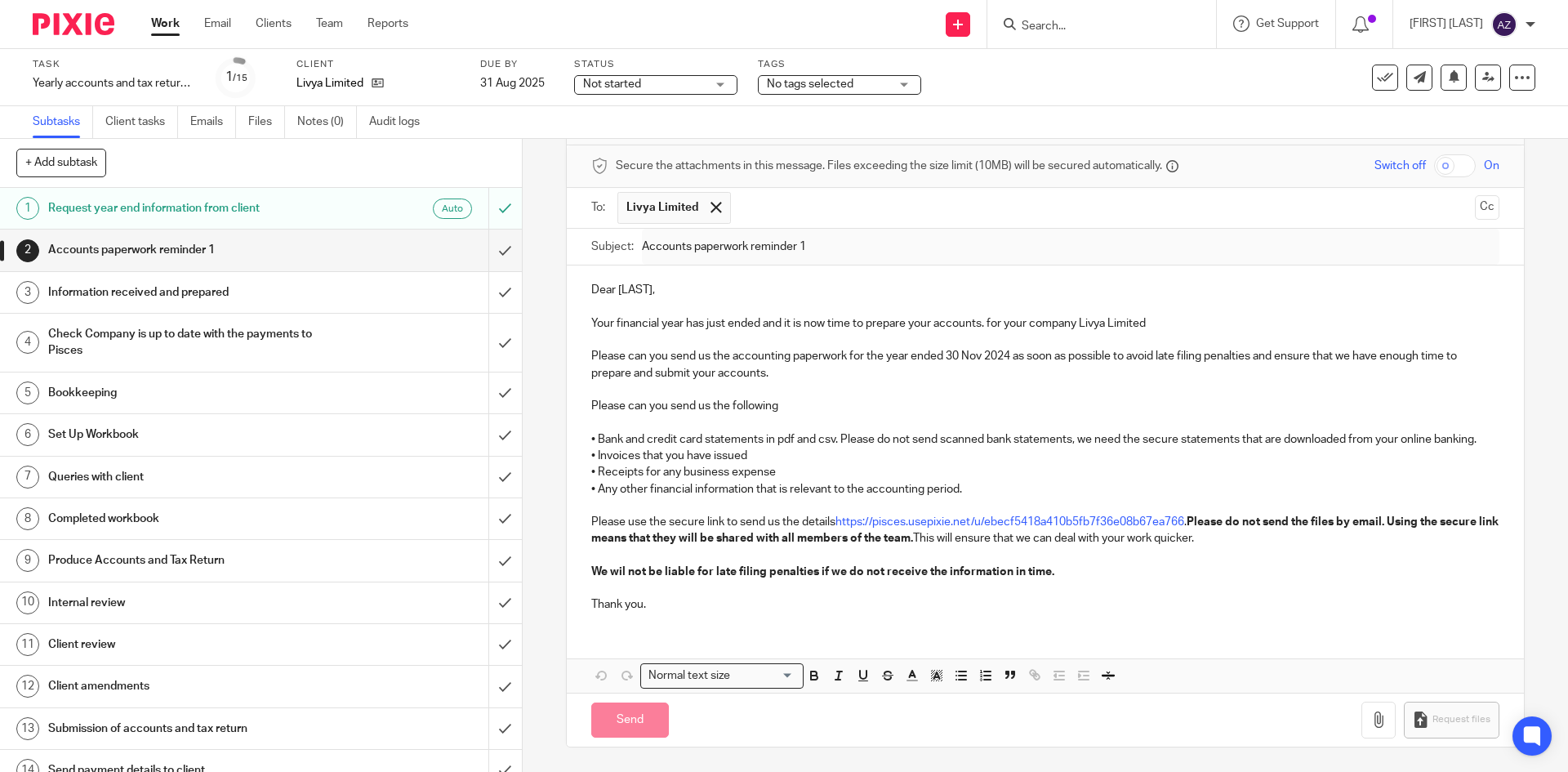 type on "Sent" 